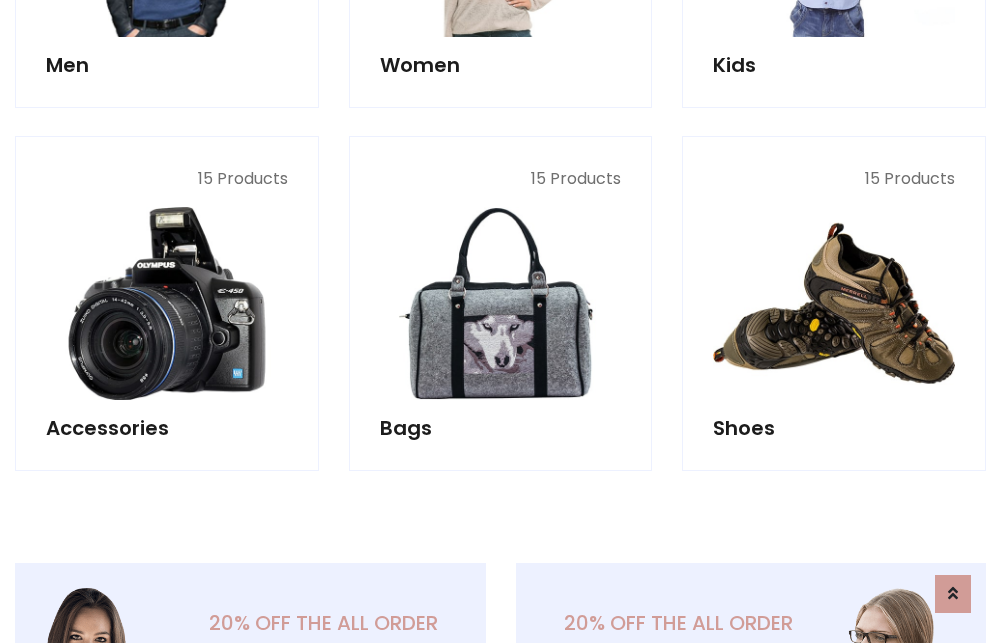 scroll, scrollTop: 853, scrollLeft: 0, axis: vertical 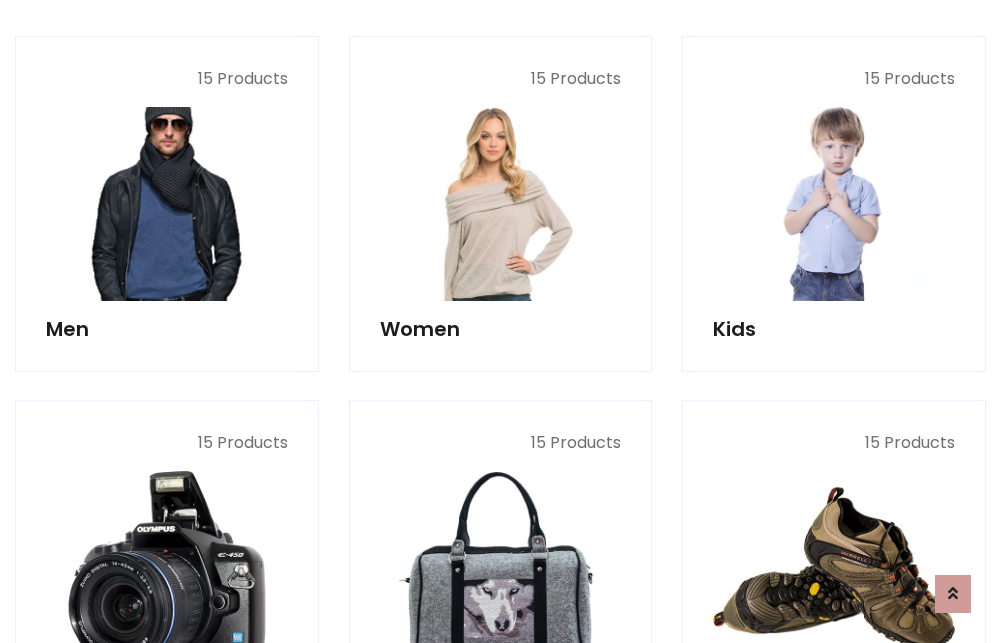 click at bounding box center [167, 204] 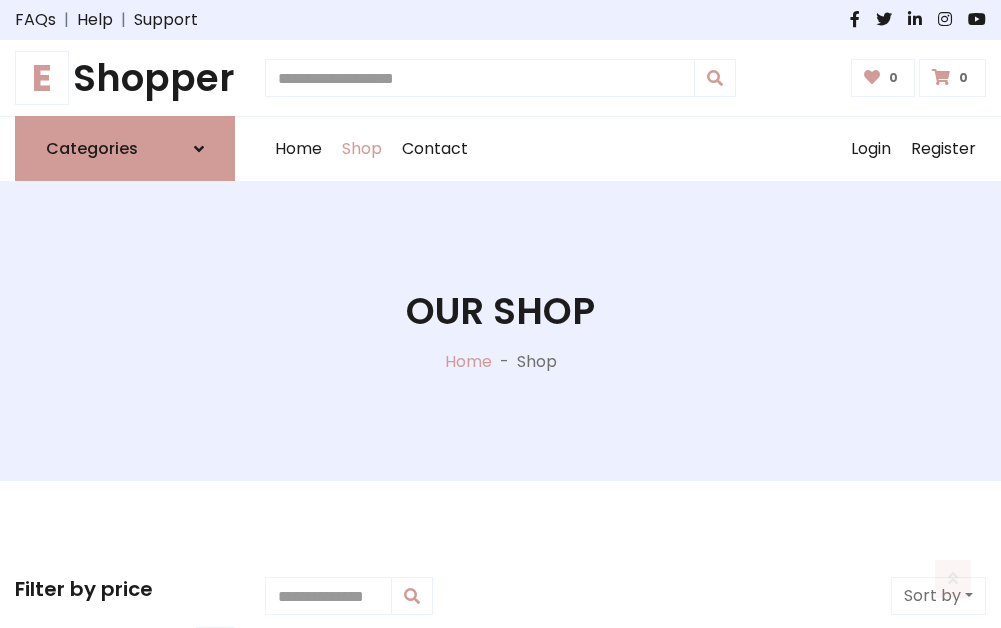 scroll, scrollTop: 807, scrollLeft: 0, axis: vertical 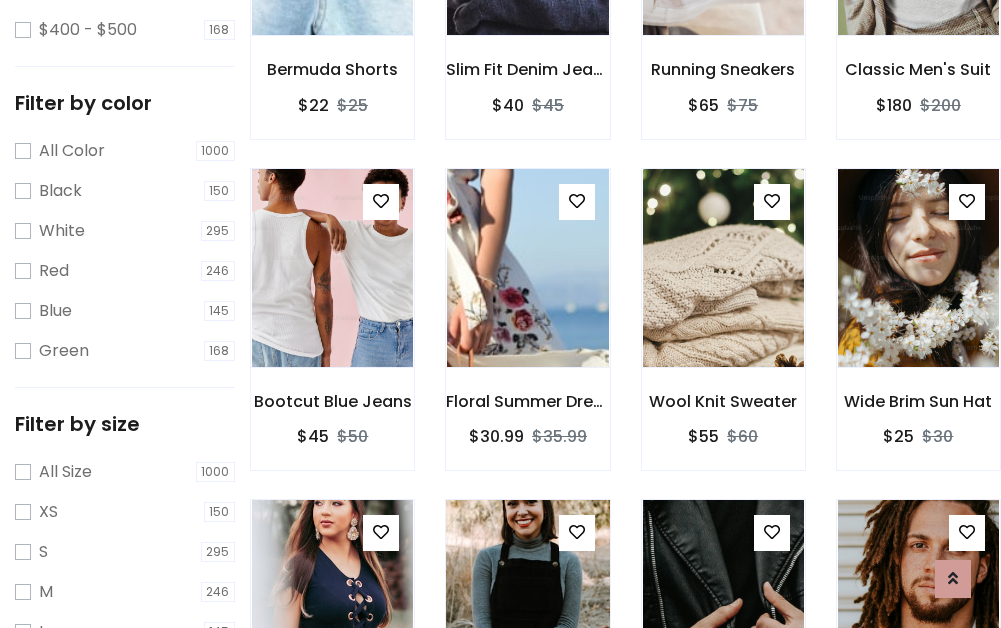 click at bounding box center [527, 599] 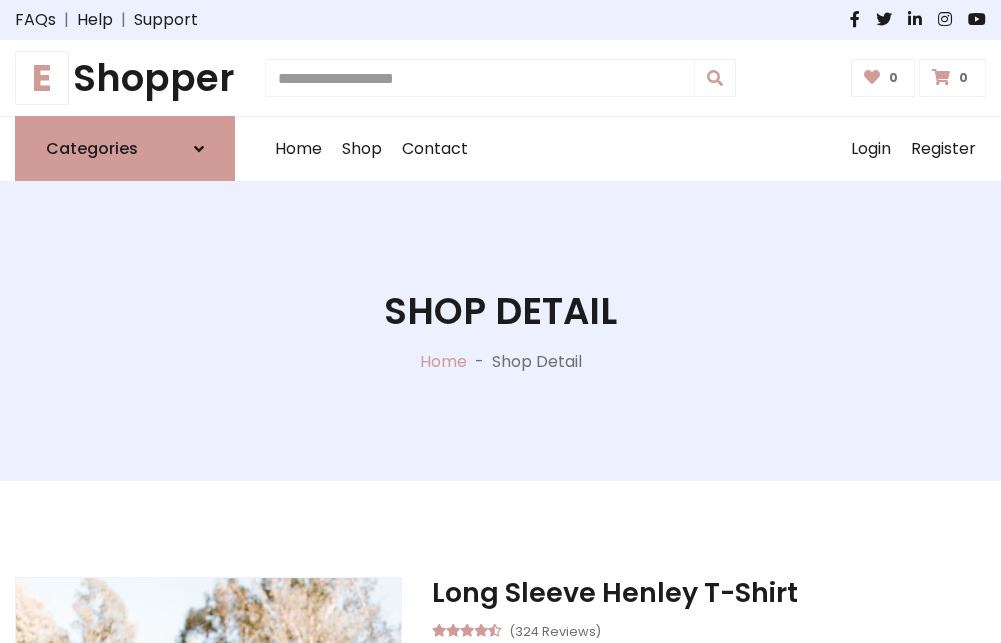 scroll, scrollTop: 143, scrollLeft: 0, axis: vertical 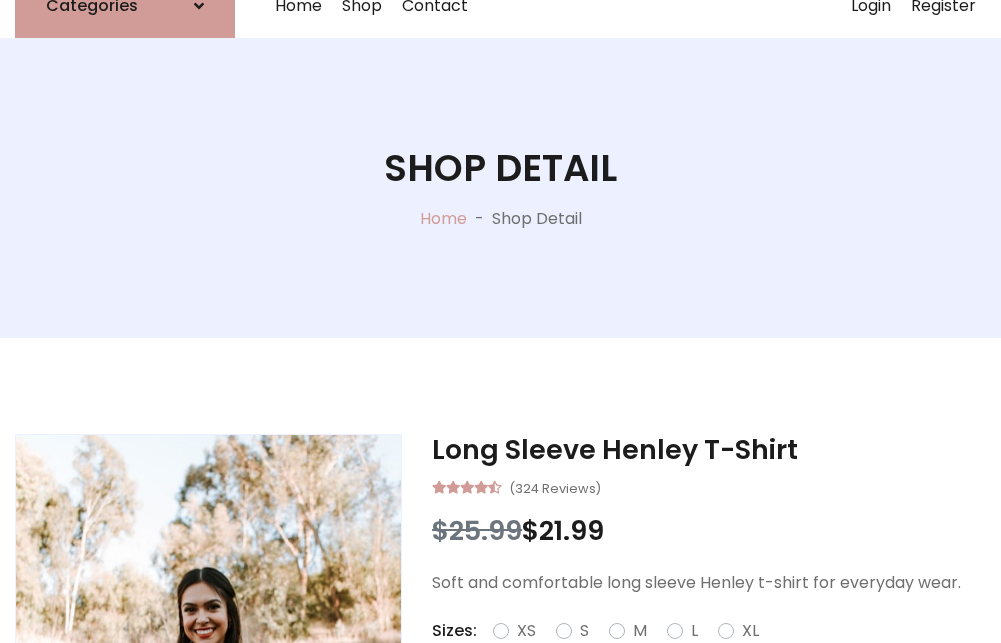 click on "M" at bounding box center (640, 631) 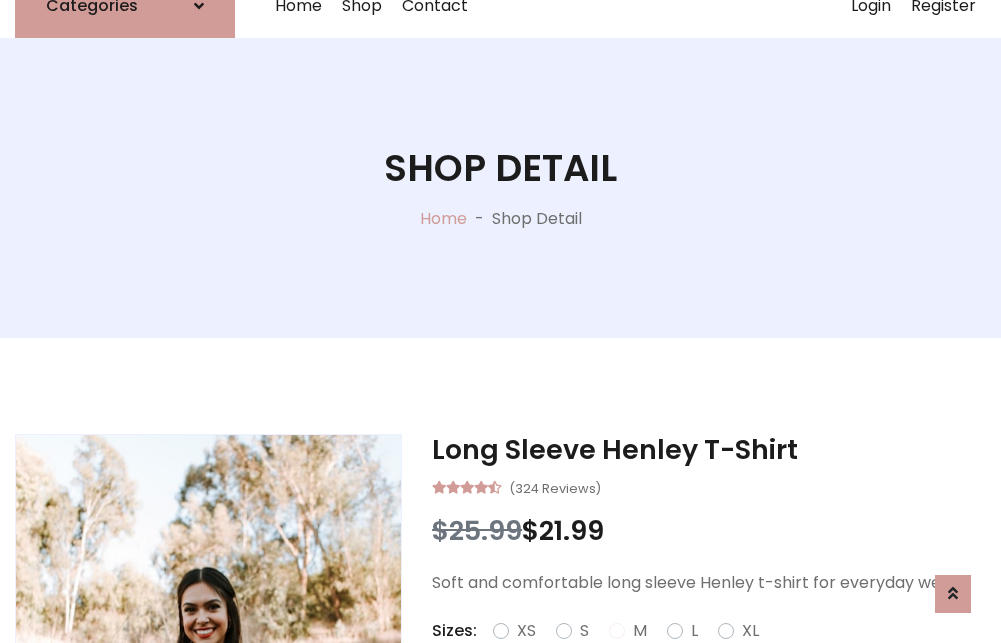 scroll, scrollTop: 167, scrollLeft: 0, axis: vertical 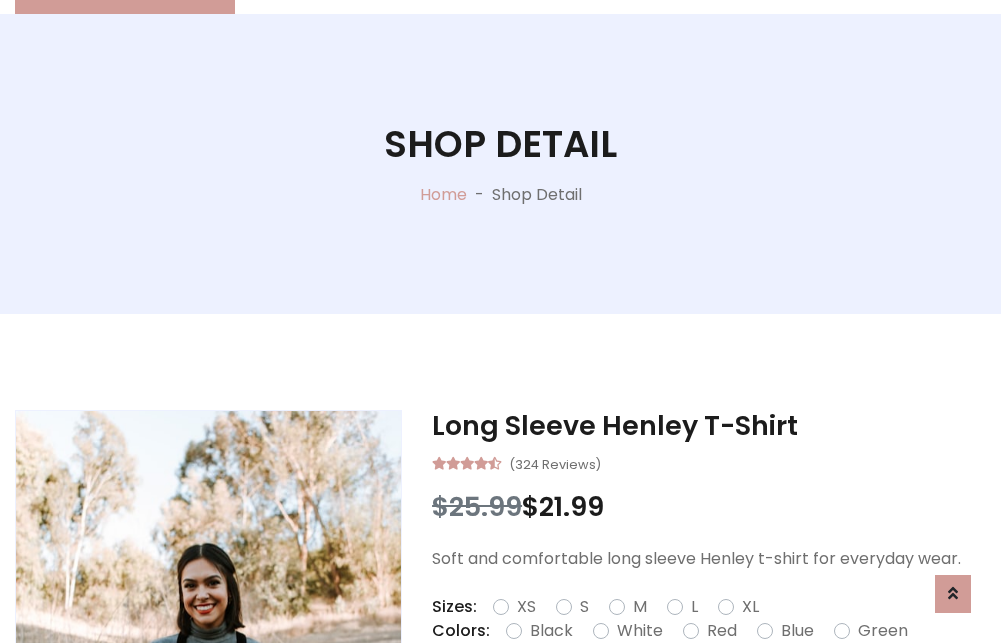 click on "Red" at bounding box center (722, 631) 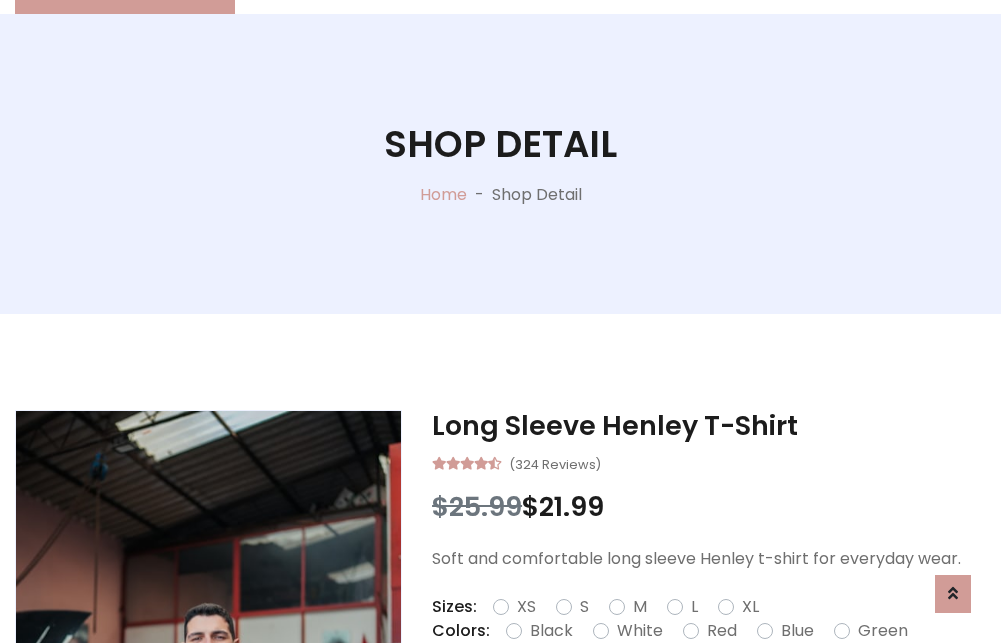 click on "Add To Cart" at bounding box center [653, 694] 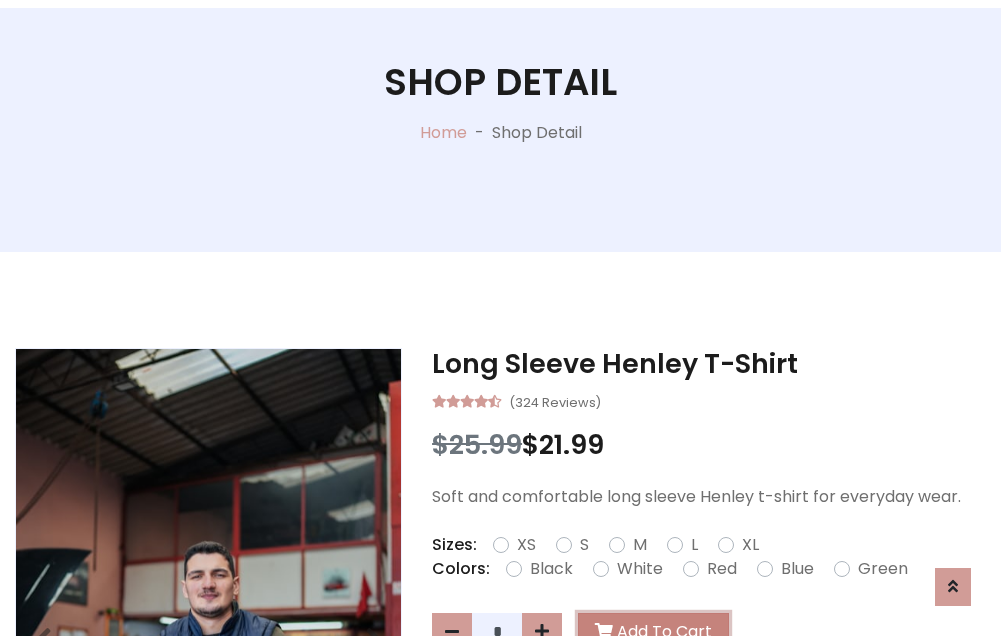 scroll, scrollTop: 0, scrollLeft: 0, axis: both 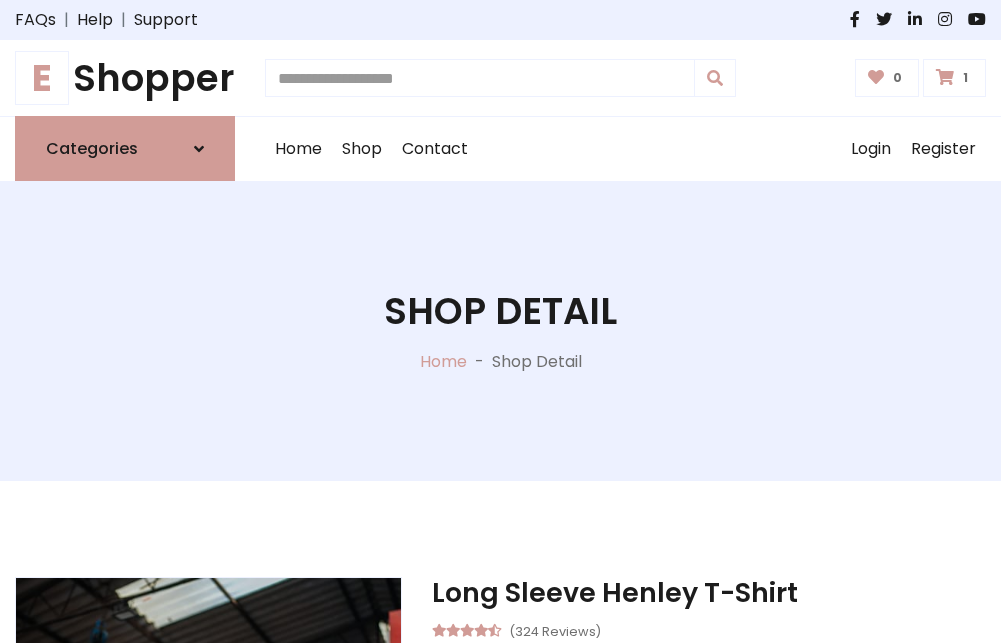 click at bounding box center [945, 77] 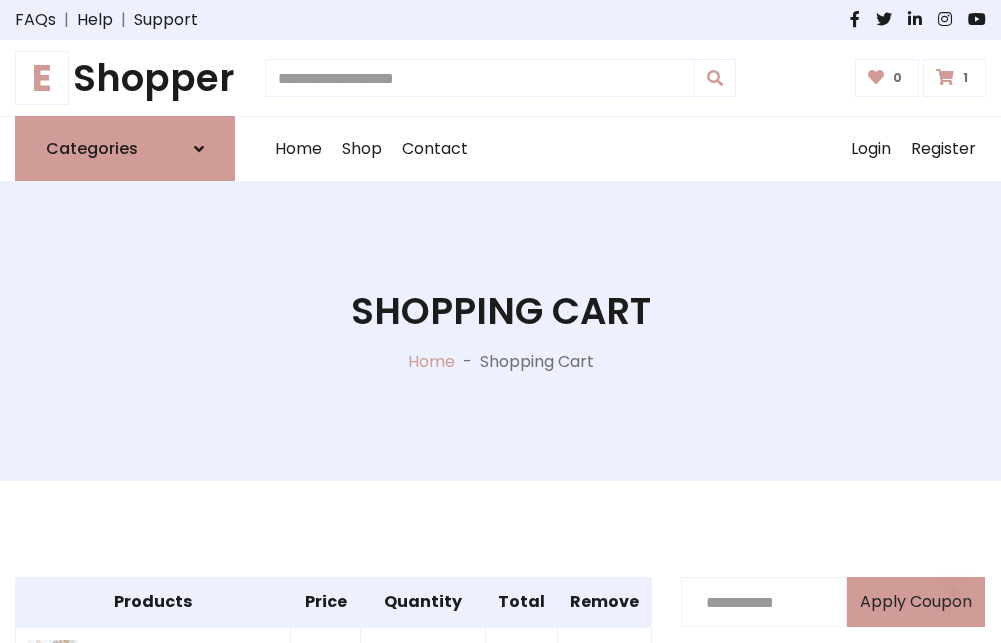 scroll, scrollTop: 474, scrollLeft: 0, axis: vertical 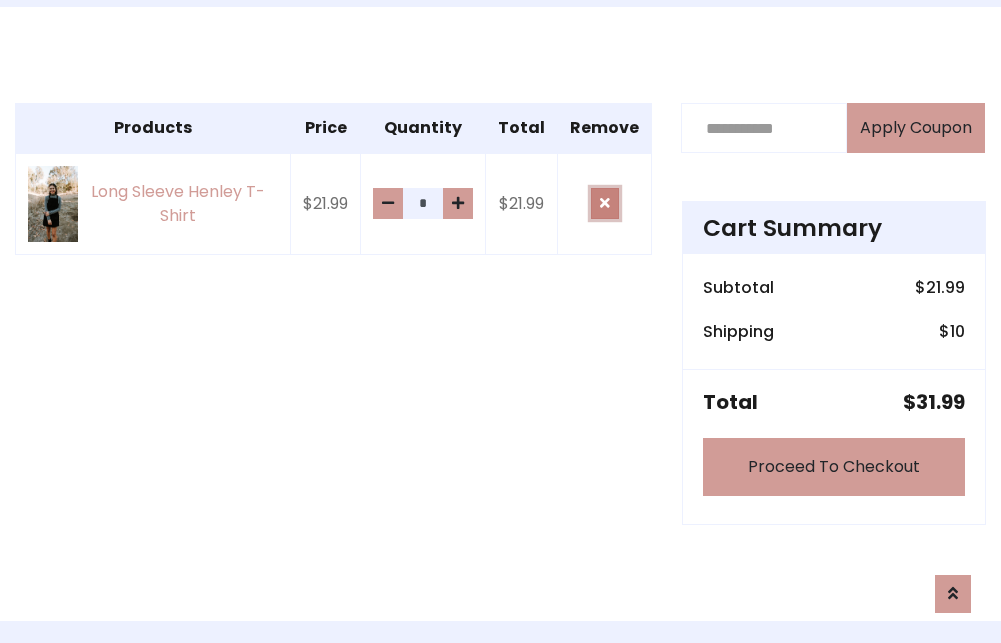 click at bounding box center (605, 203) 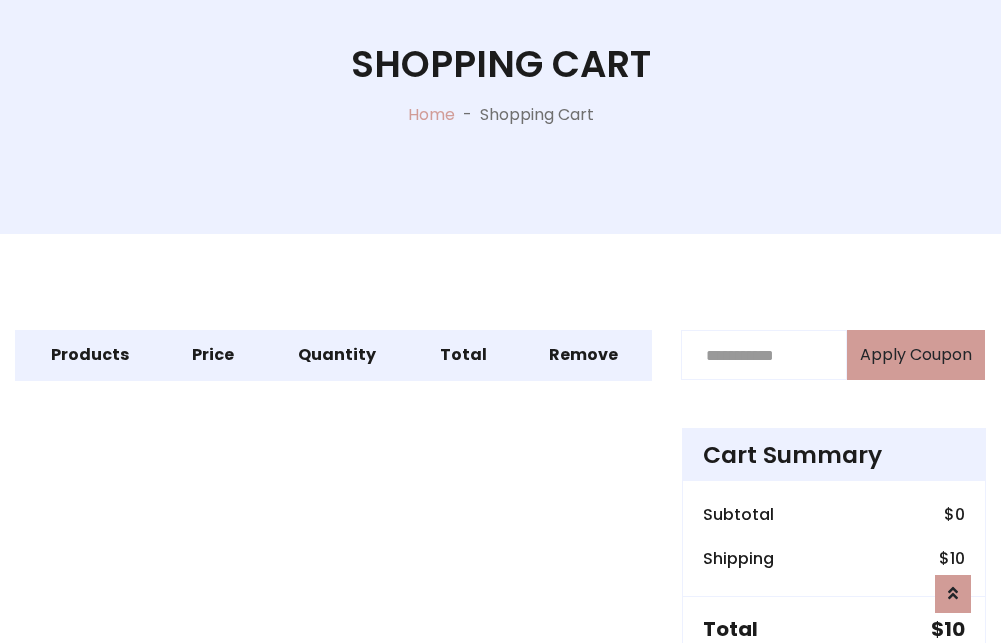 scroll, scrollTop: 327, scrollLeft: 0, axis: vertical 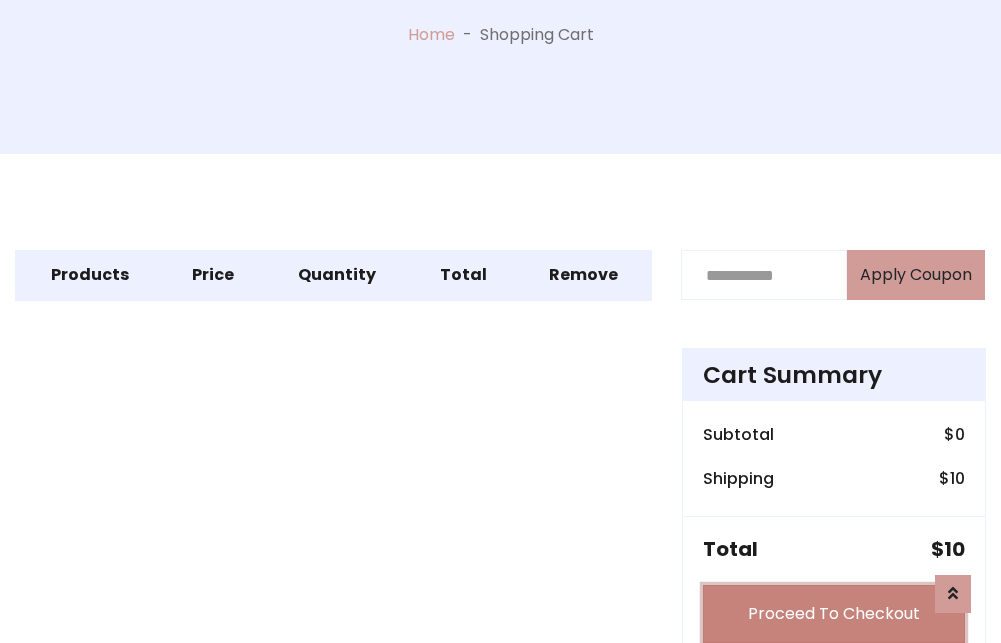 click on "Proceed To Checkout" at bounding box center [834, 614] 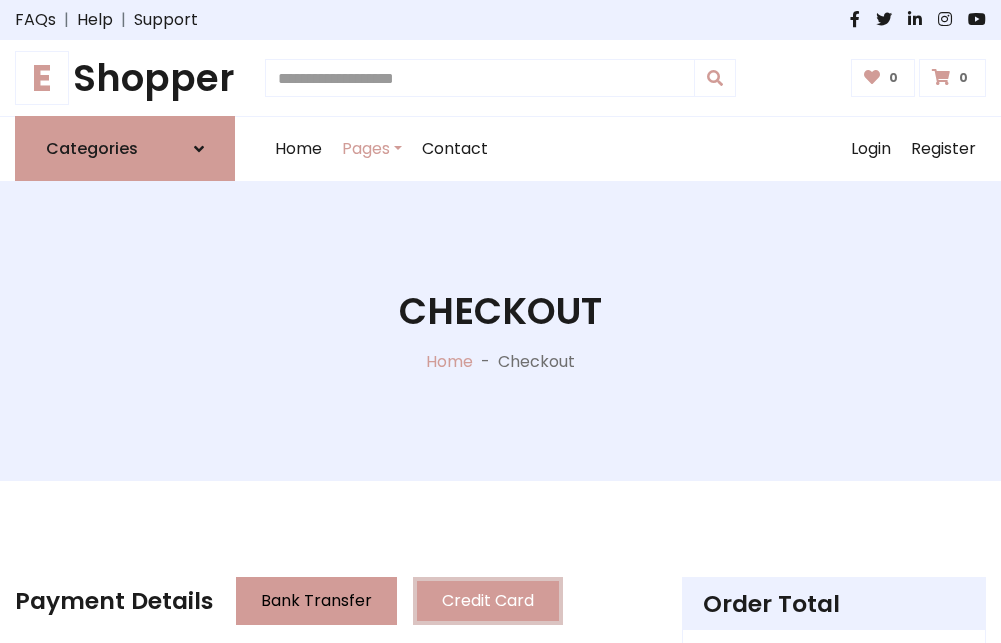 scroll, scrollTop: 137, scrollLeft: 0, axis: vertical 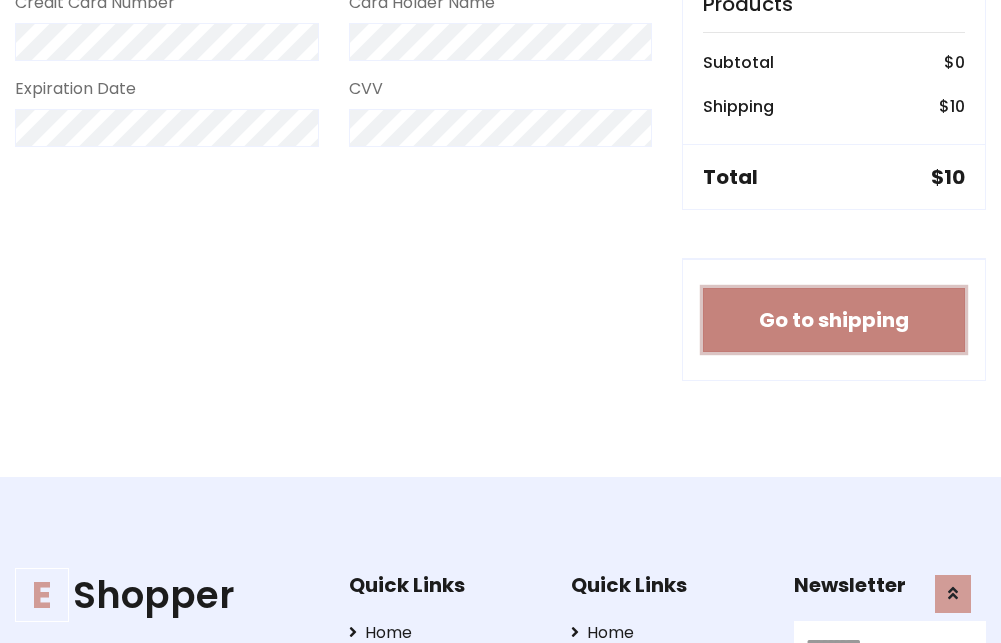click on "Go to shipping" at bounding box center [834, 320] 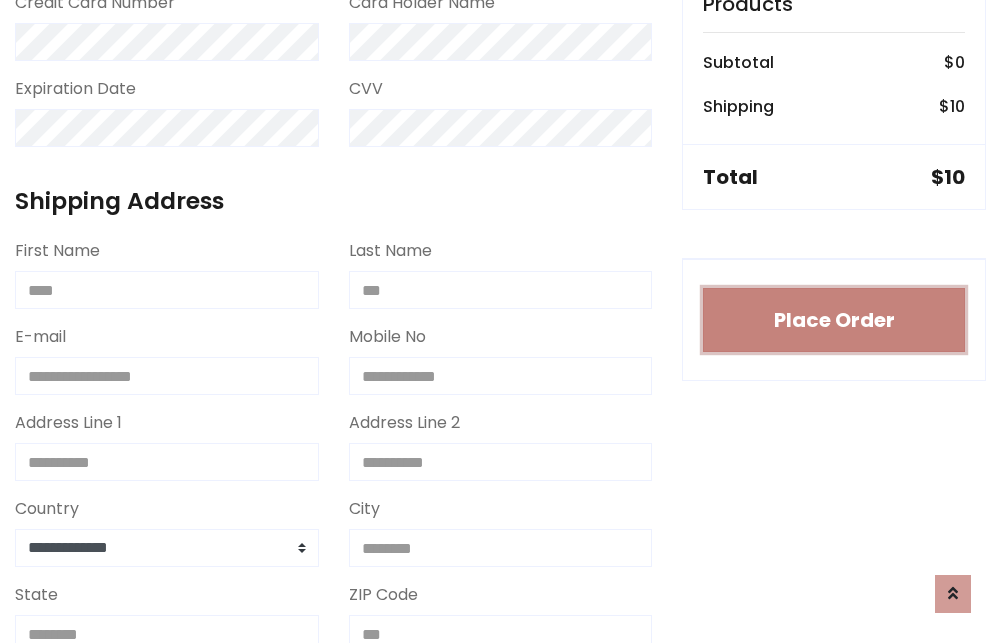 type 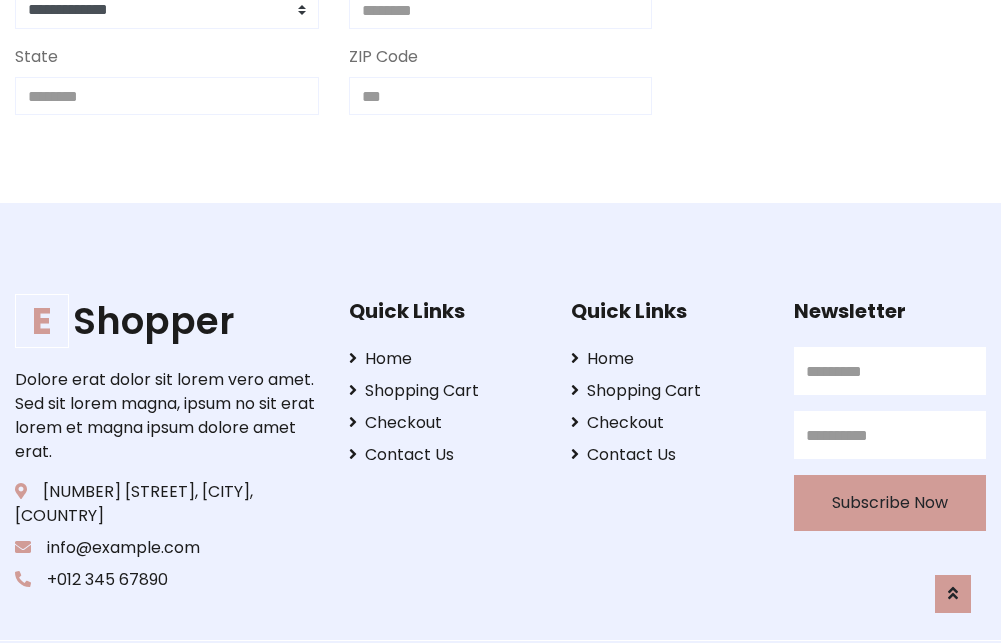 scroll, scrollTop: 713, scrollLeft: 0, axis: vertical 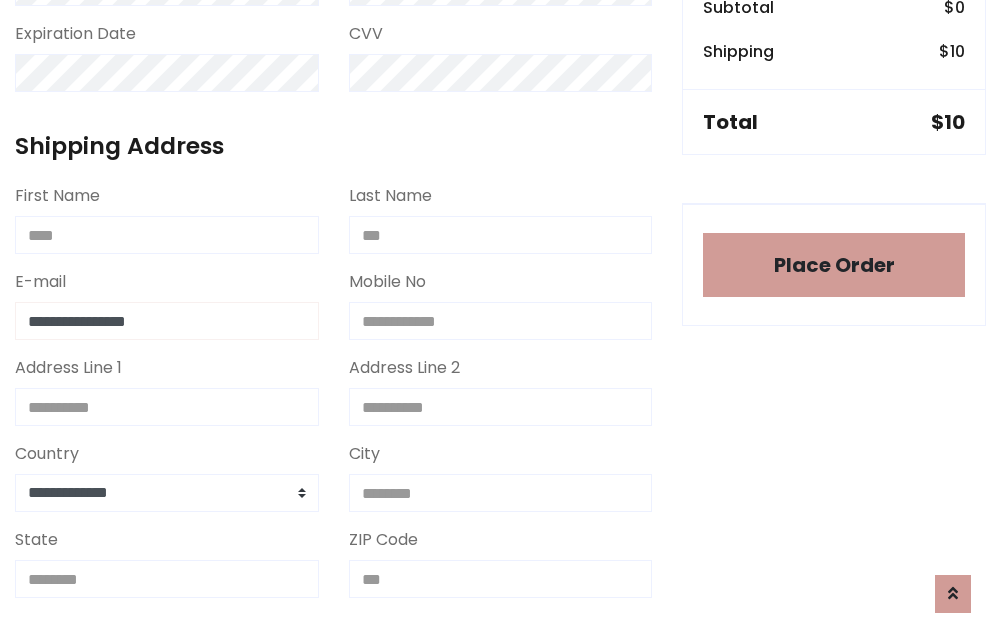 type on "**********" 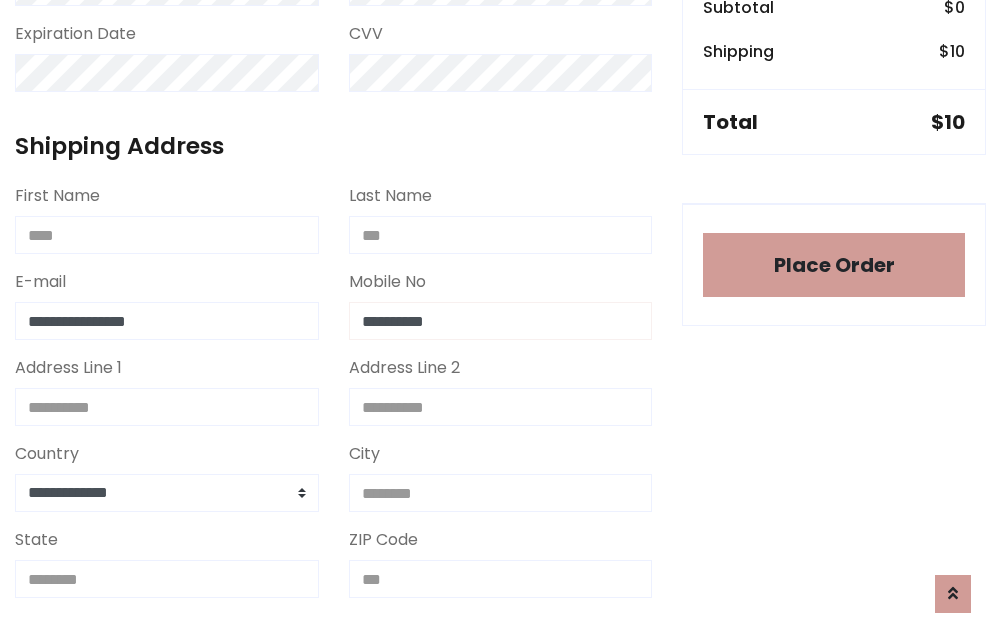 type on "**********" 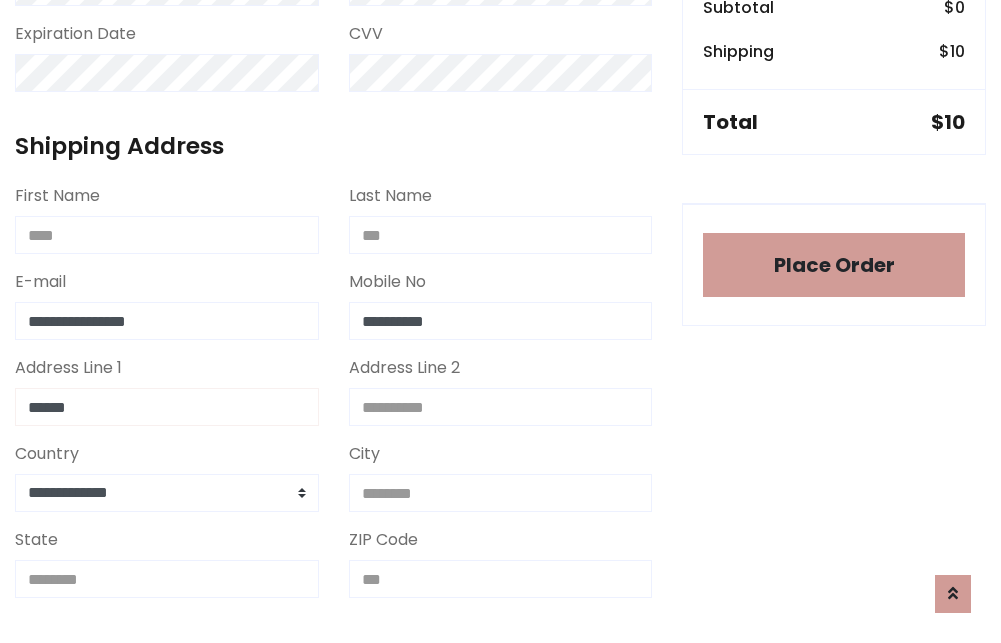 type on "******" 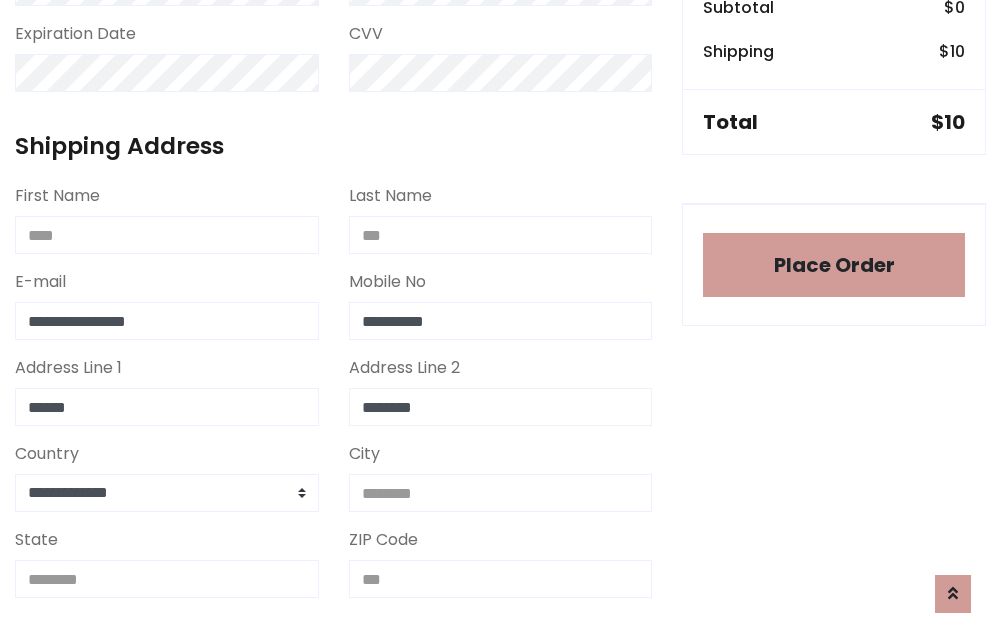 type on "********" 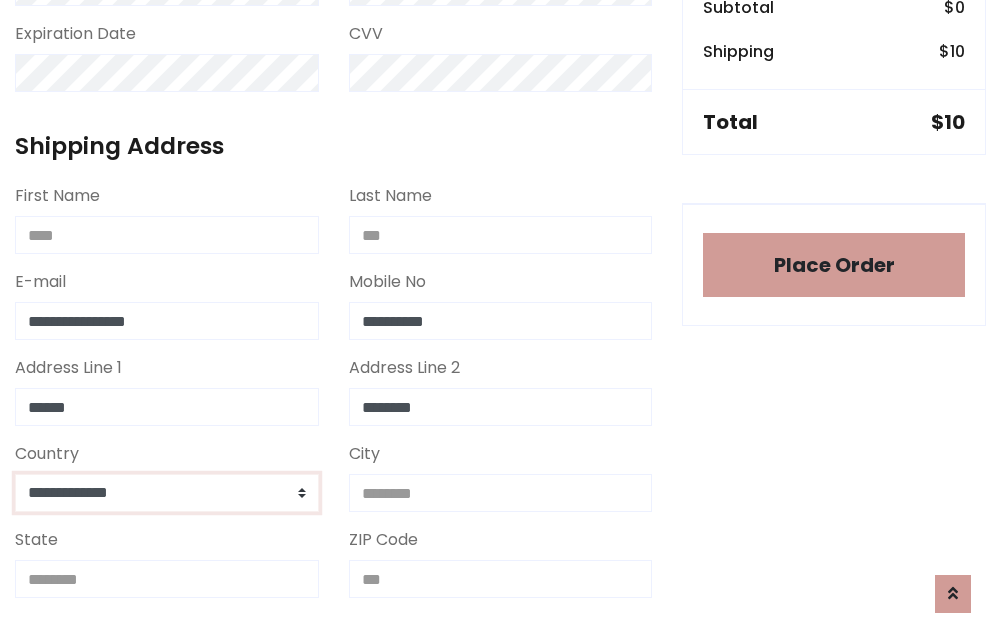select on "*******" 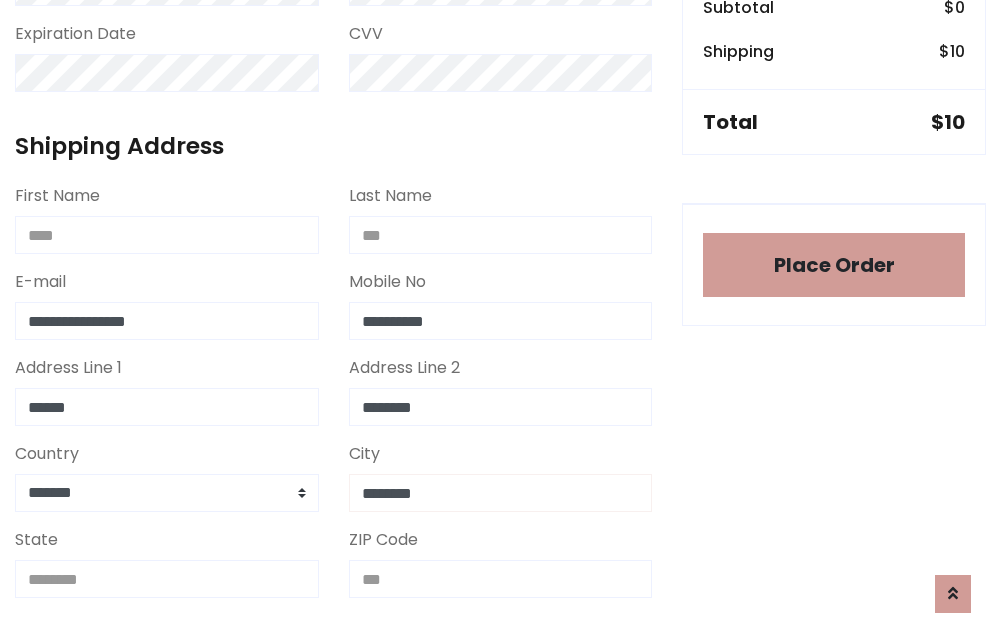 type on "********" 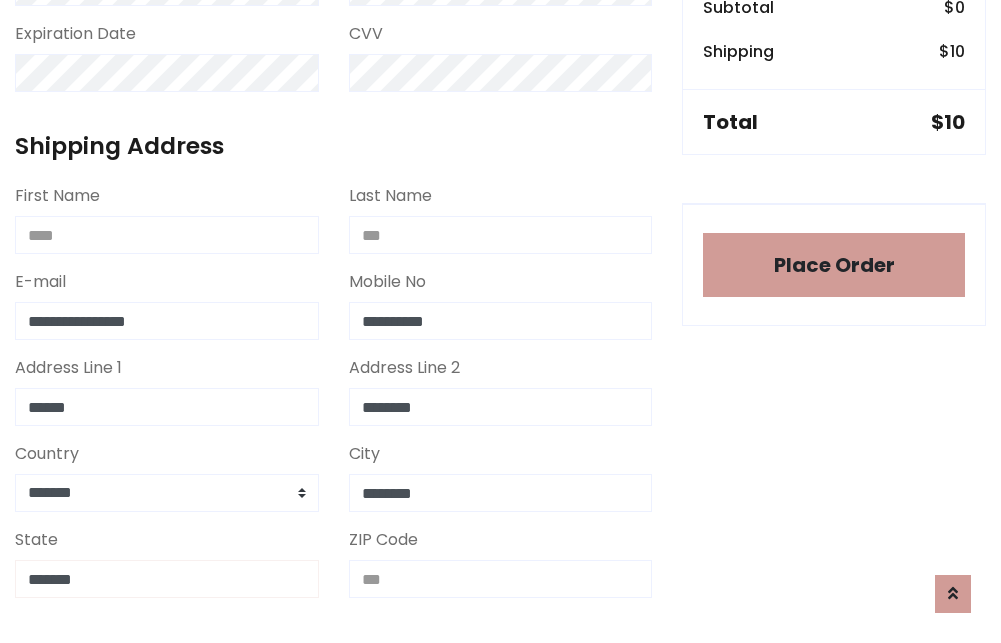 type on "*******" 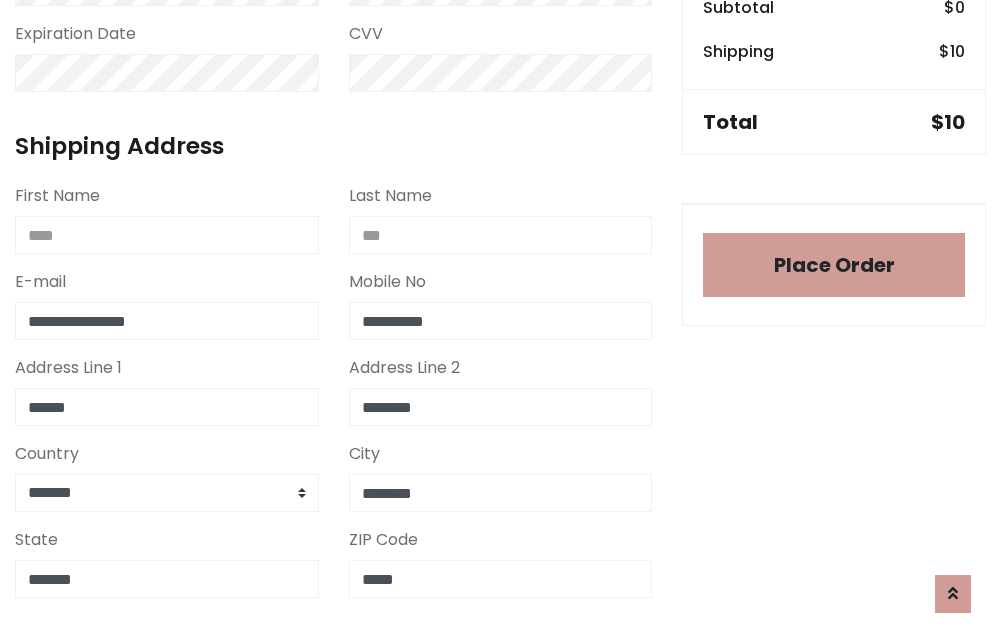 scroll, scrollTop: 403, scrollLeft: 0, axis: vertical 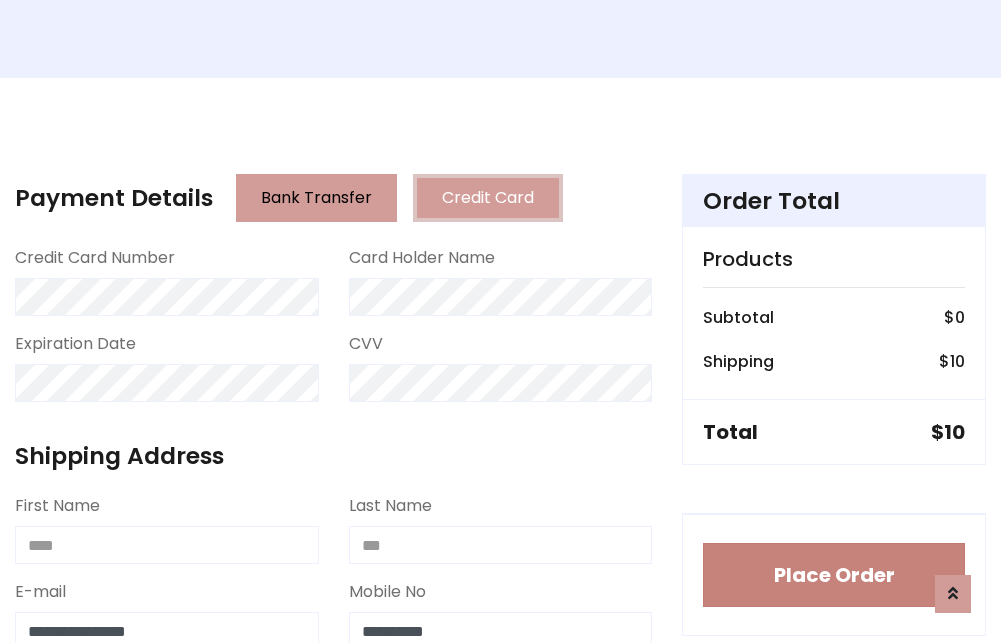 type on "*****" 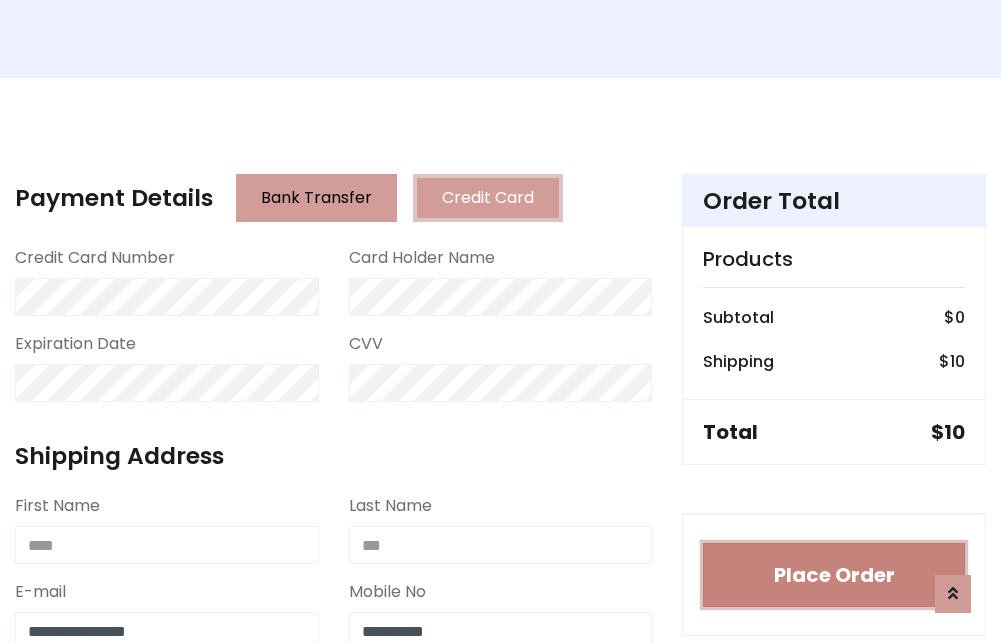 click on "Place Order" at bounding box center (834, 575) 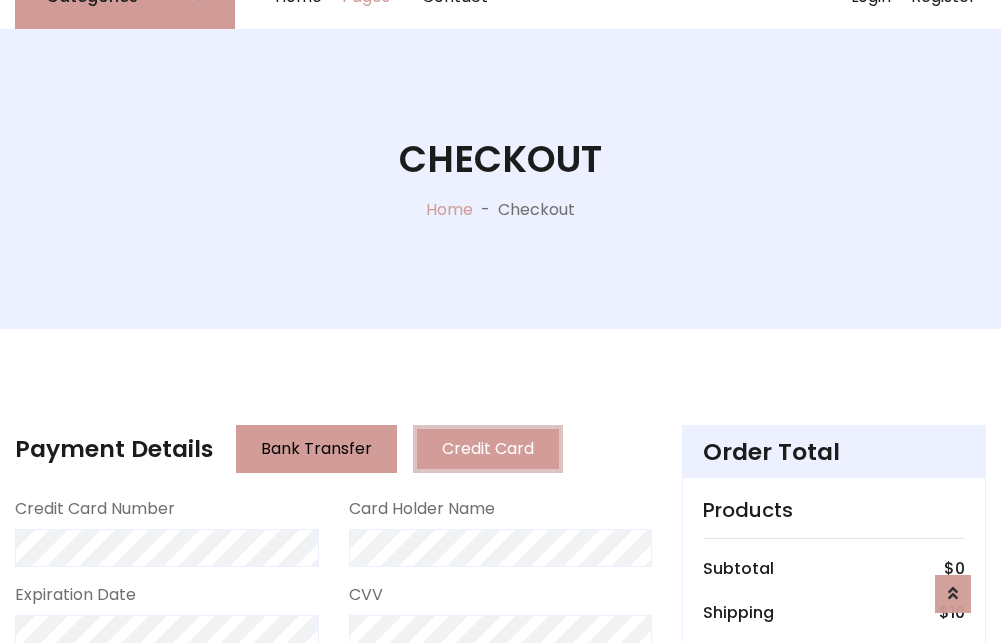 scroll, scrollTop: 0, scrollLeft: 0, axis: both 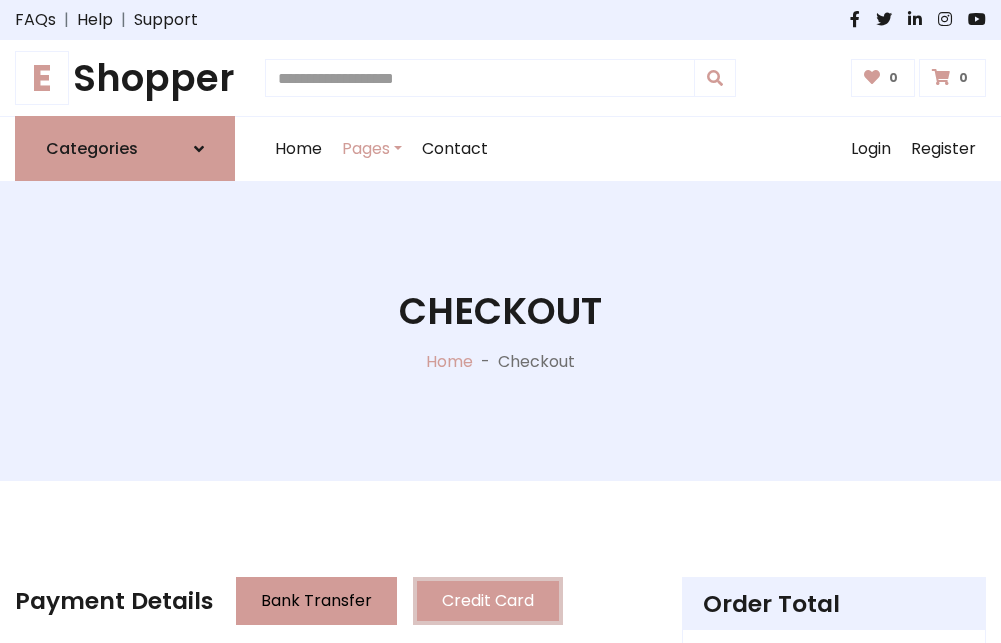 click on "E Shopper" at bounding box center (125, 78) 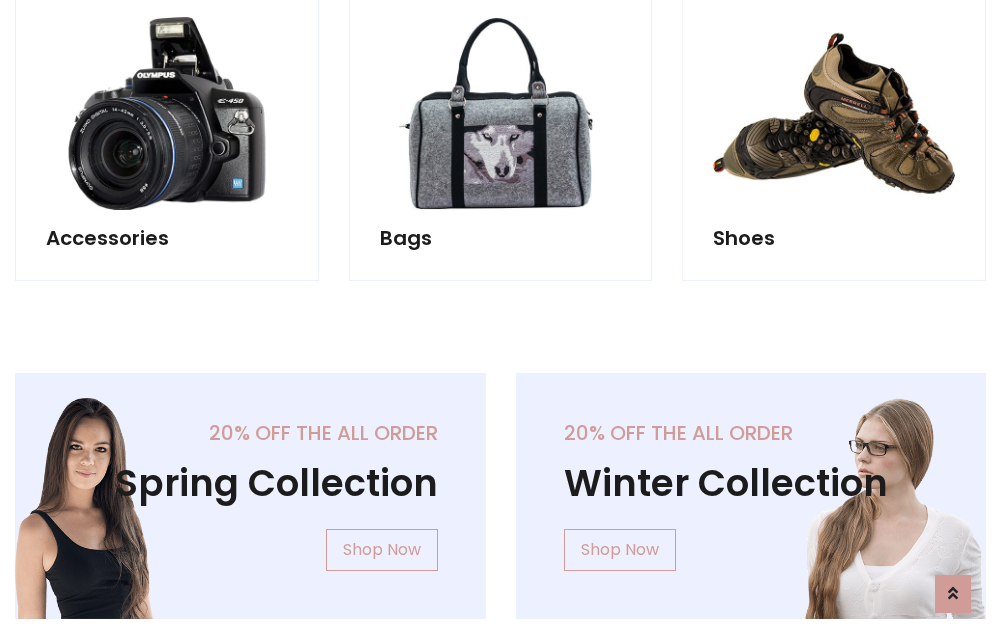 scroll, scrollTop: 770, scrollLeft: 0, axis: vertical 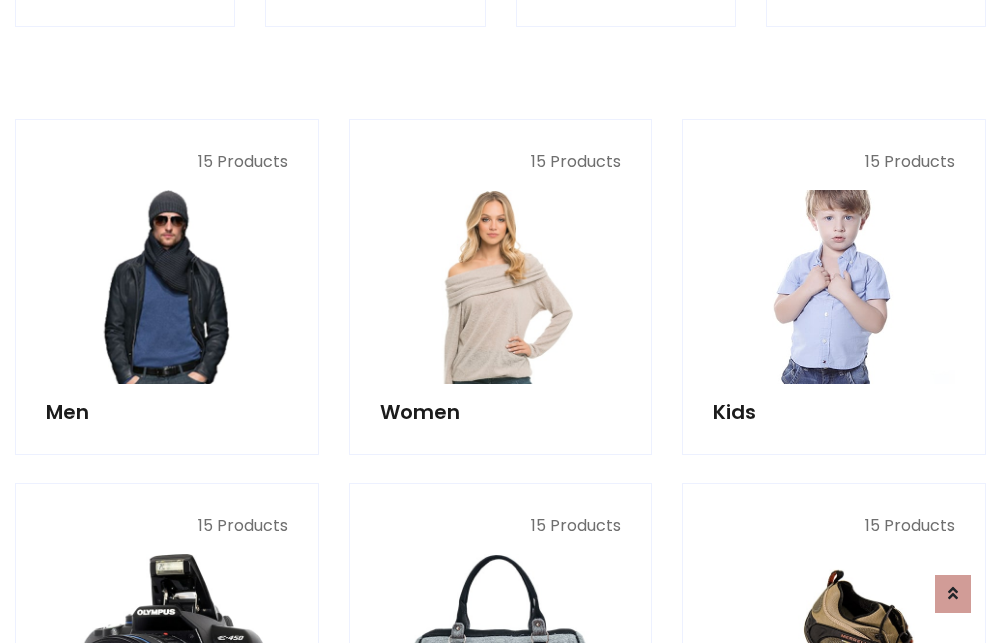 click at bounding box center [834, 287] 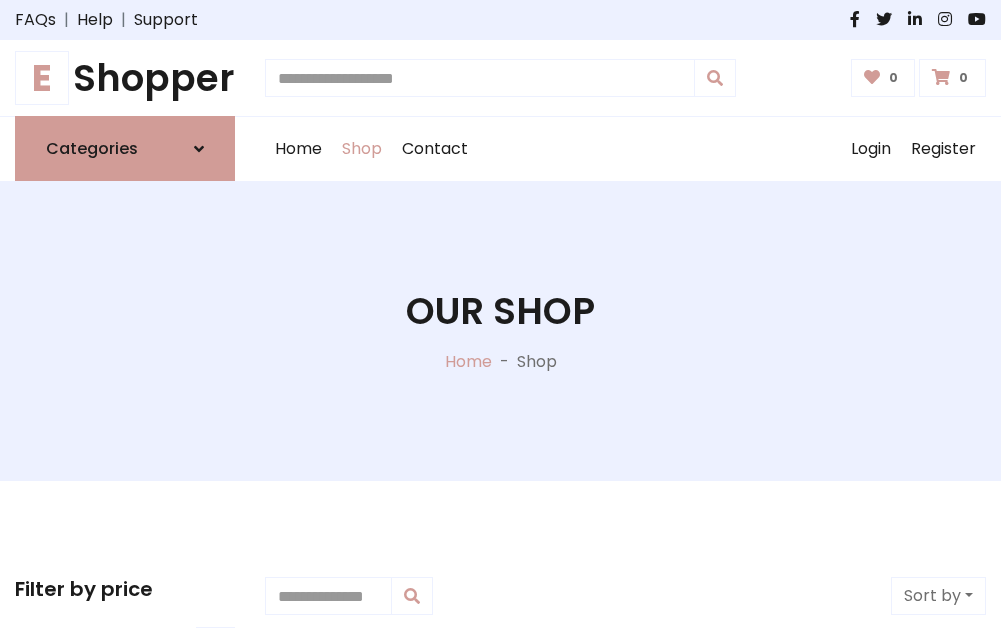 scroll, scrollTop: 549, scrollLeft: 0, axis: vertical 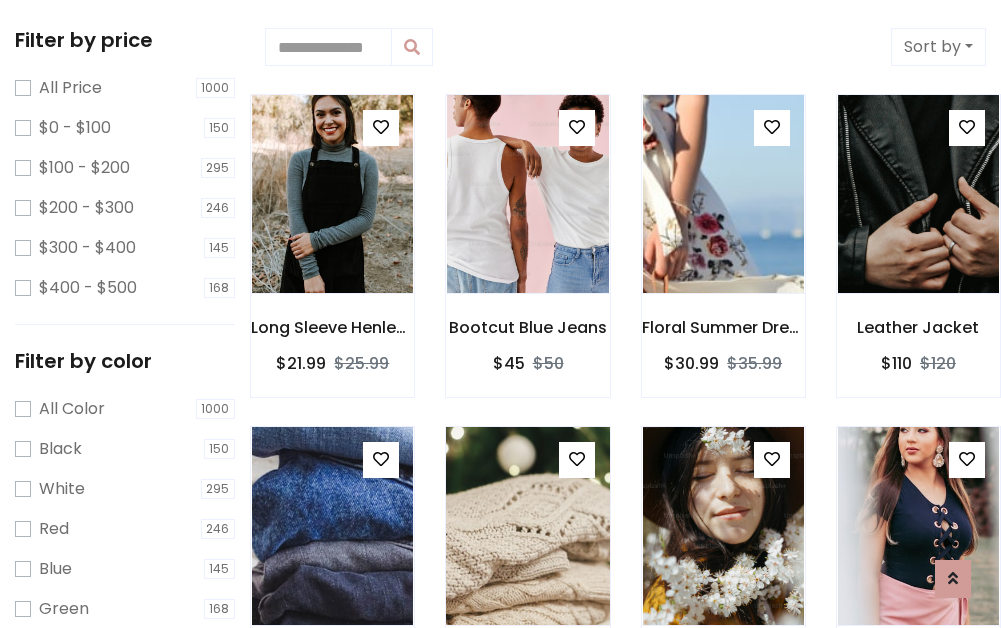 click at bounding box center (577, 459) 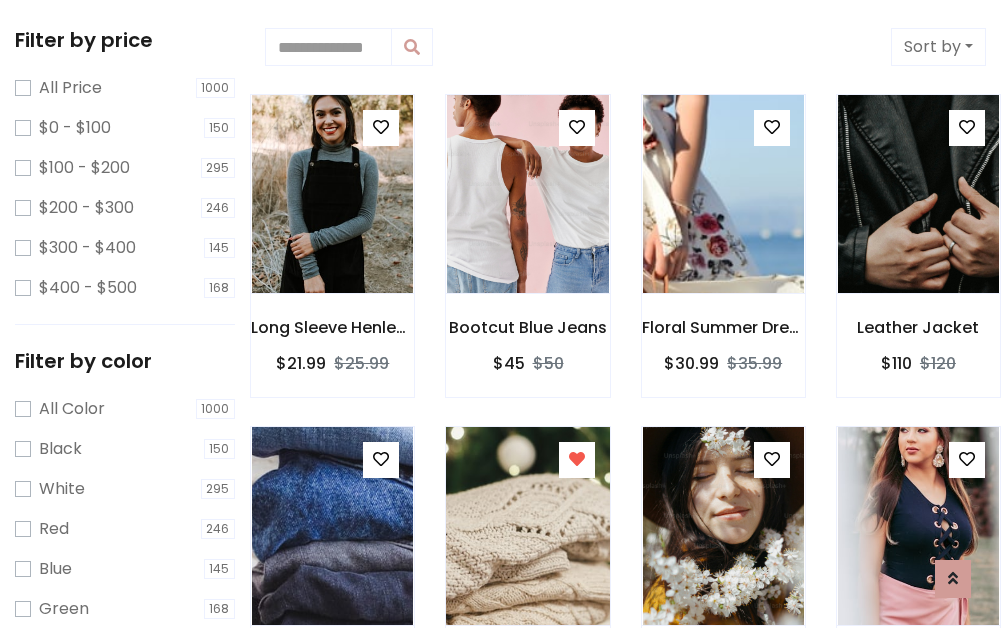 scroll, scrollTop: 978, scrollLeft: 0, axis: vertical 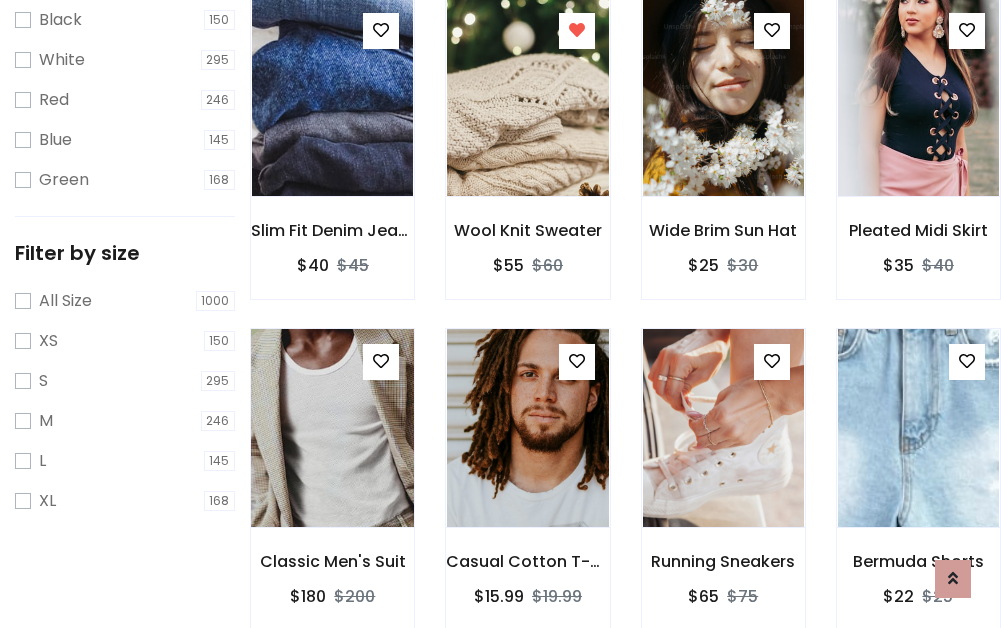 click at bounding box center [332, 428] 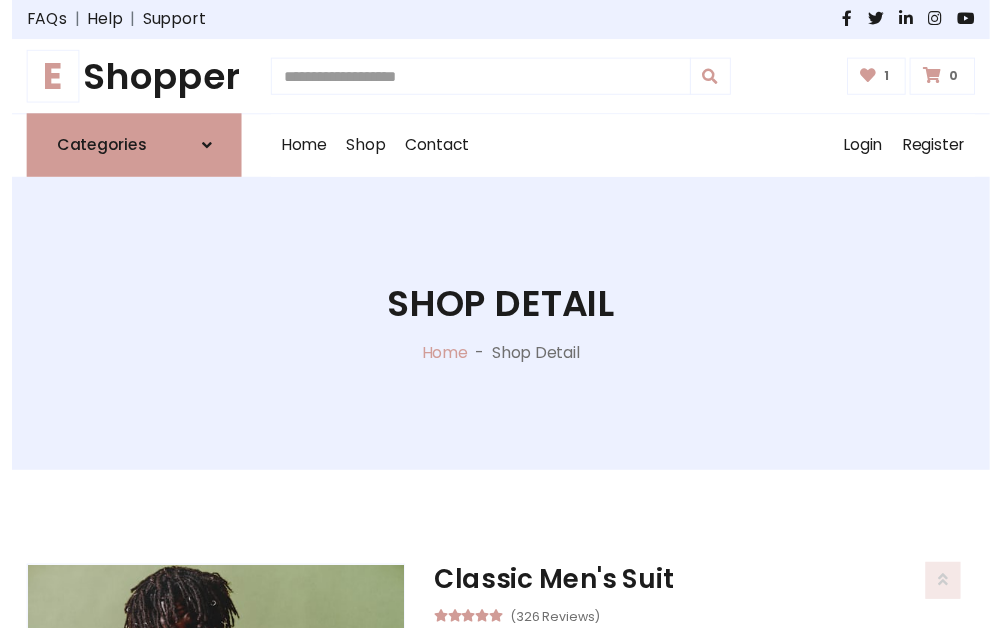 scroll, scrollTop: 262, scrollLeft: 0, axis: vertical 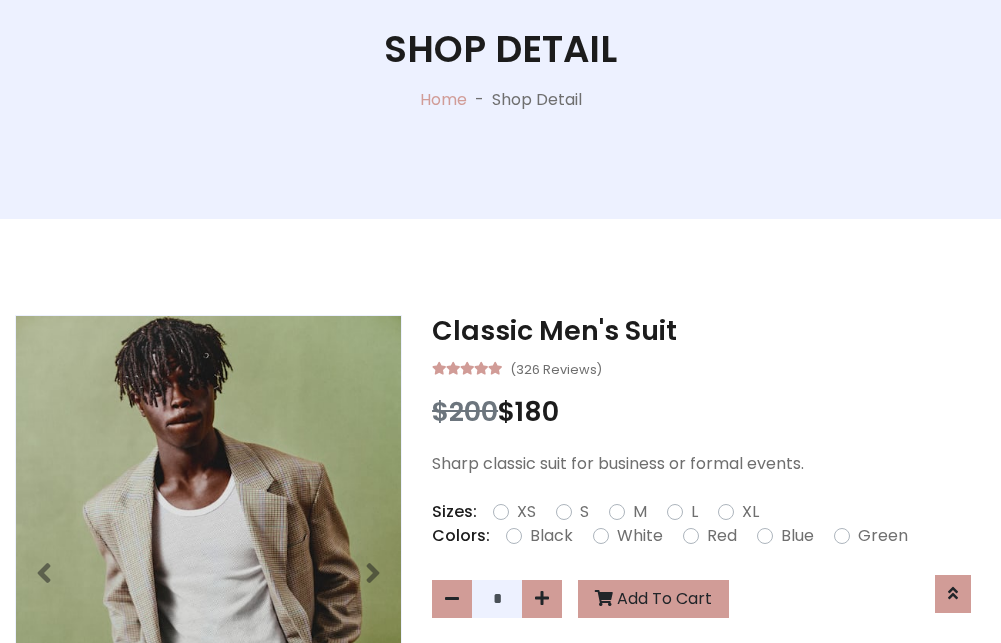 click on "XL" at bounding box center [750, 512] 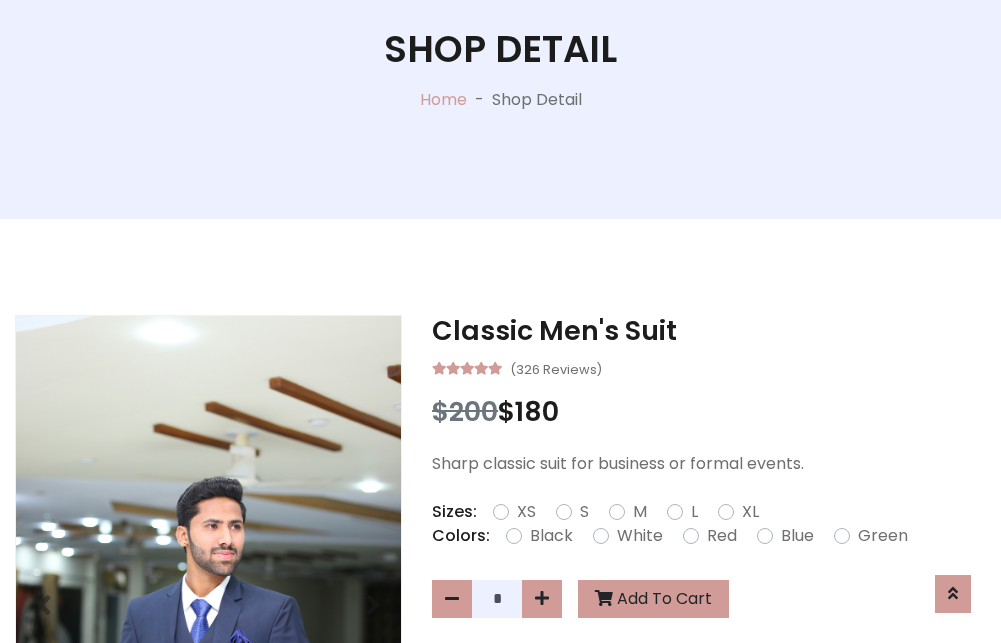 click on "Black" at bounding box center (551, 536) 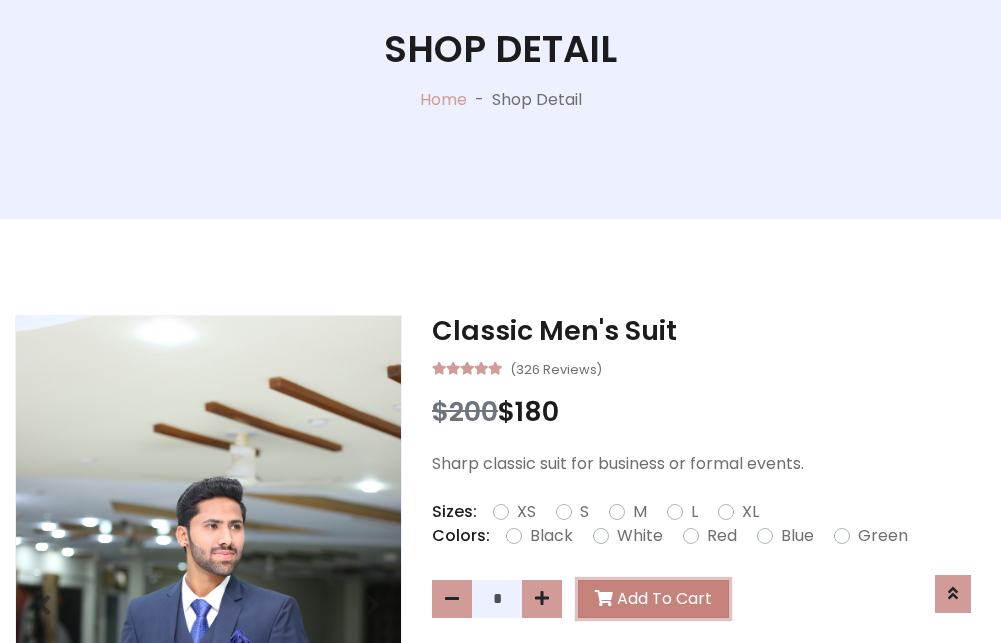 click on "Add To Cart" at bounding box center (653, 599) 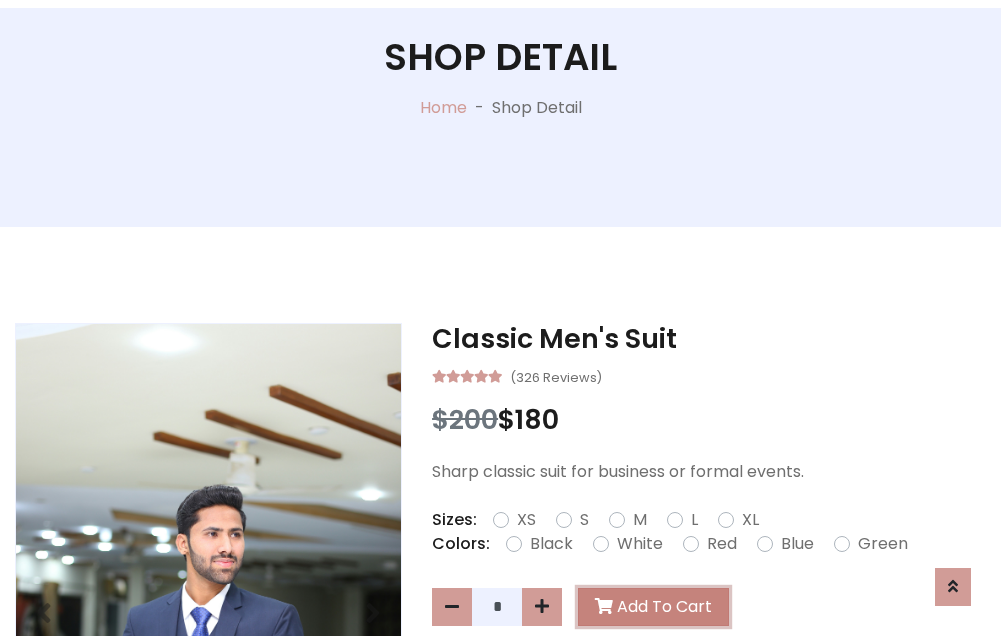 scroll, scrollTop: 0, scrollLeft: 0, axis: both 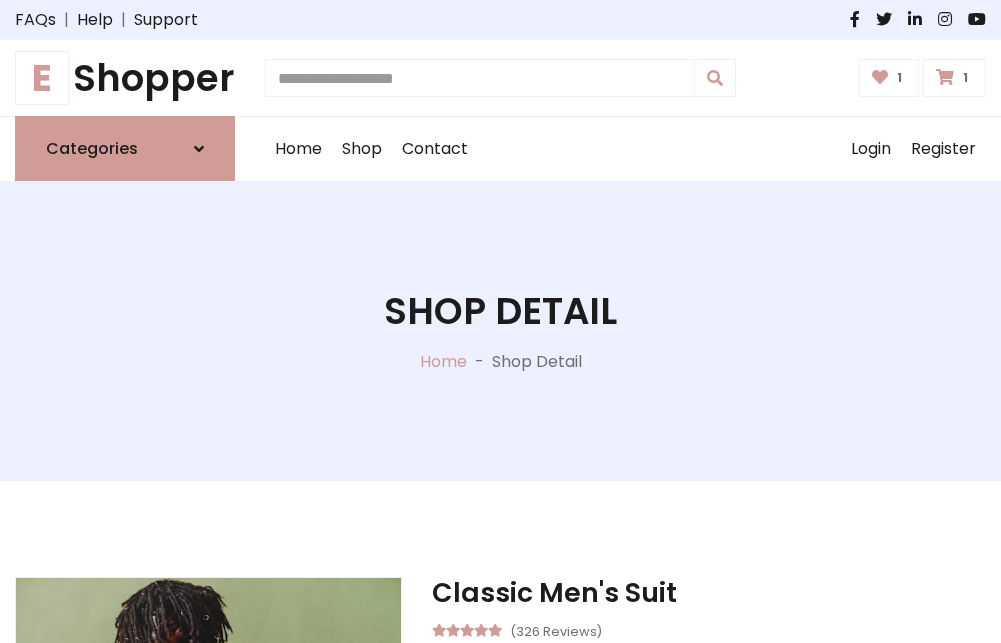 click at bounding box center [945, 77] 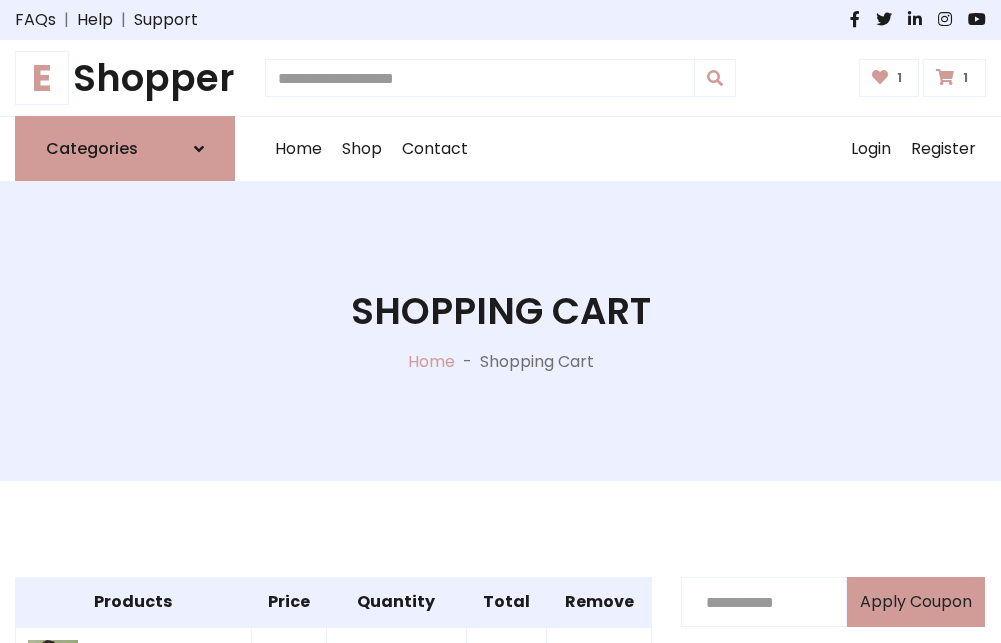 scroll, scrollTop: 570, scrollLeft: 0, axis: vertical 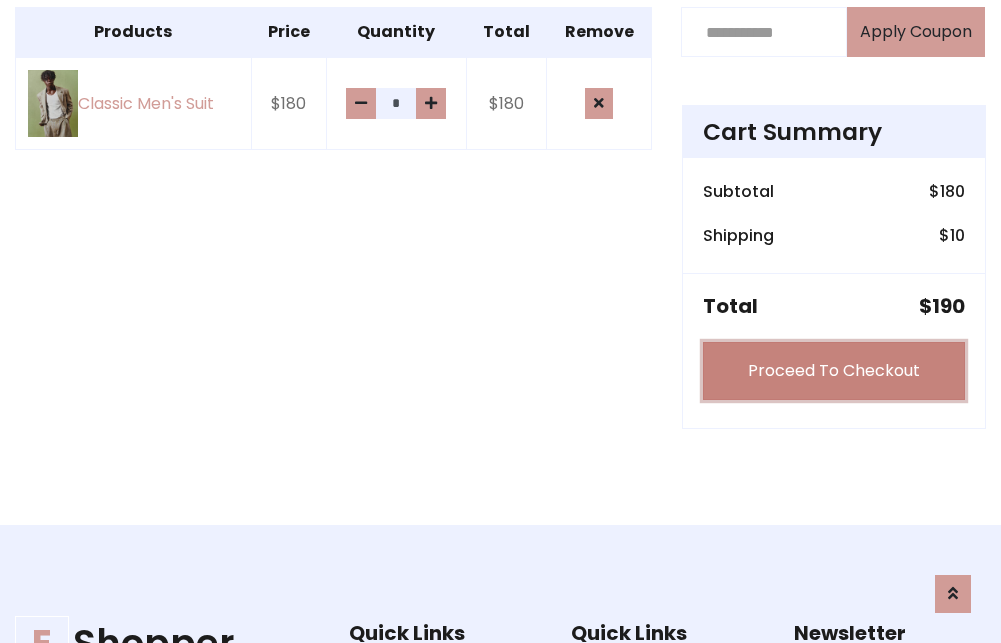 click on "Proceed To Checkout" at bounding box center [834, 371] 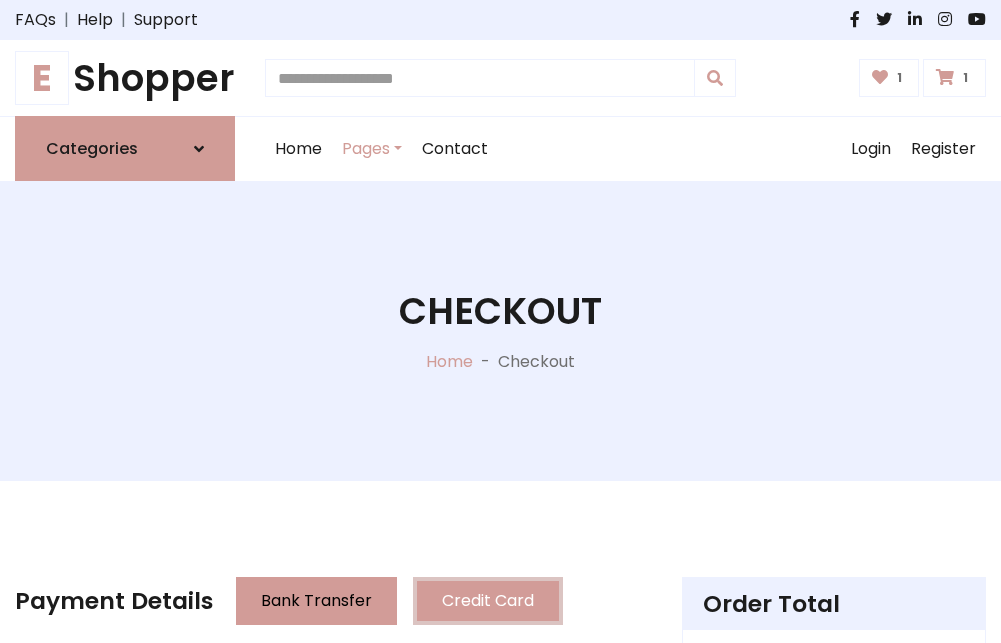 scroll, scrollTop: 201, scrollLeft: 0, axis: vertical 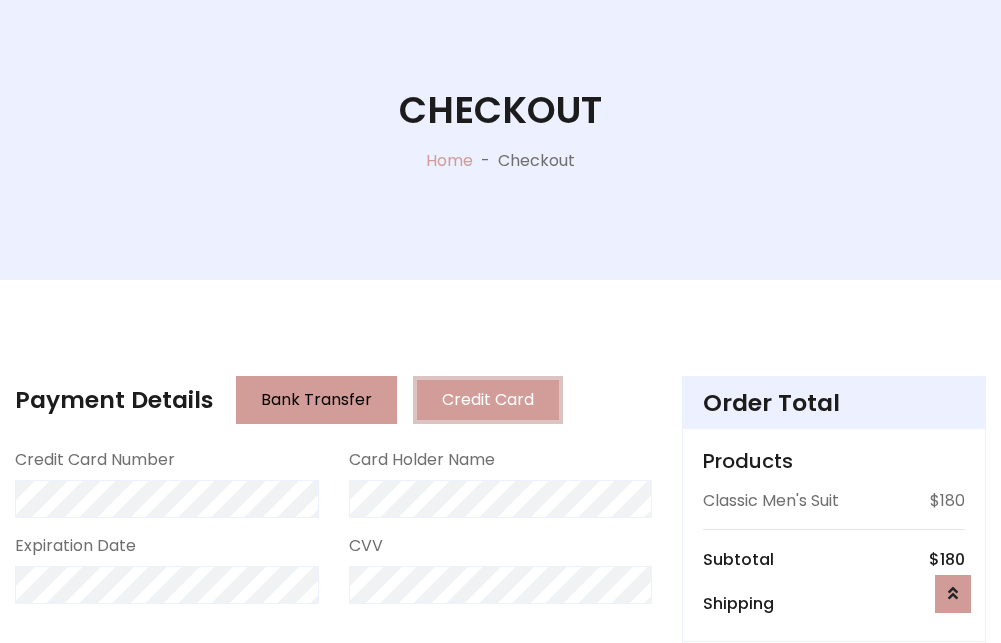 click on "Go to shipping" at bounding box center [834, 817] 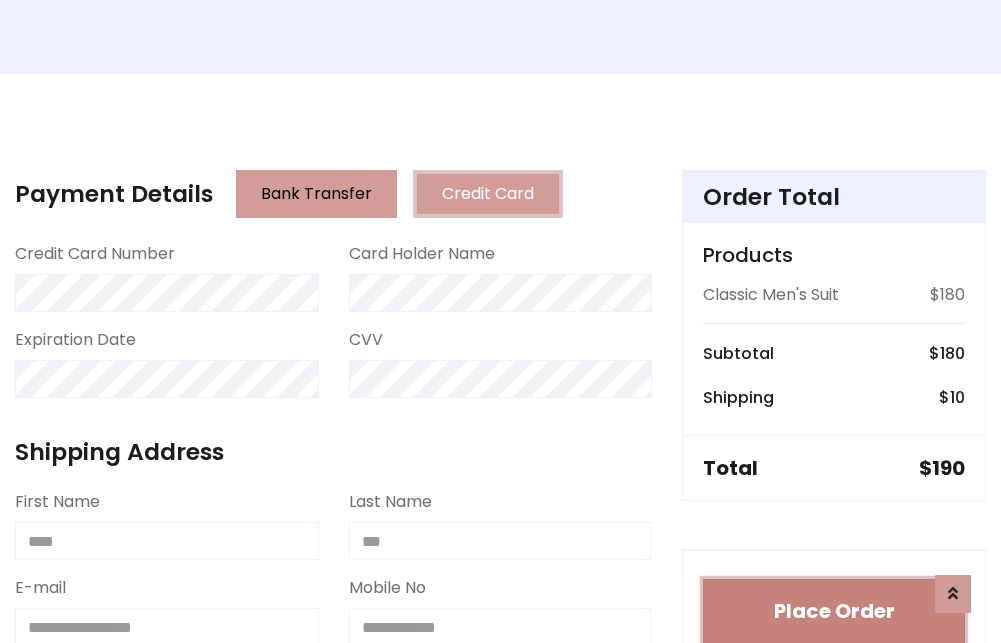 type 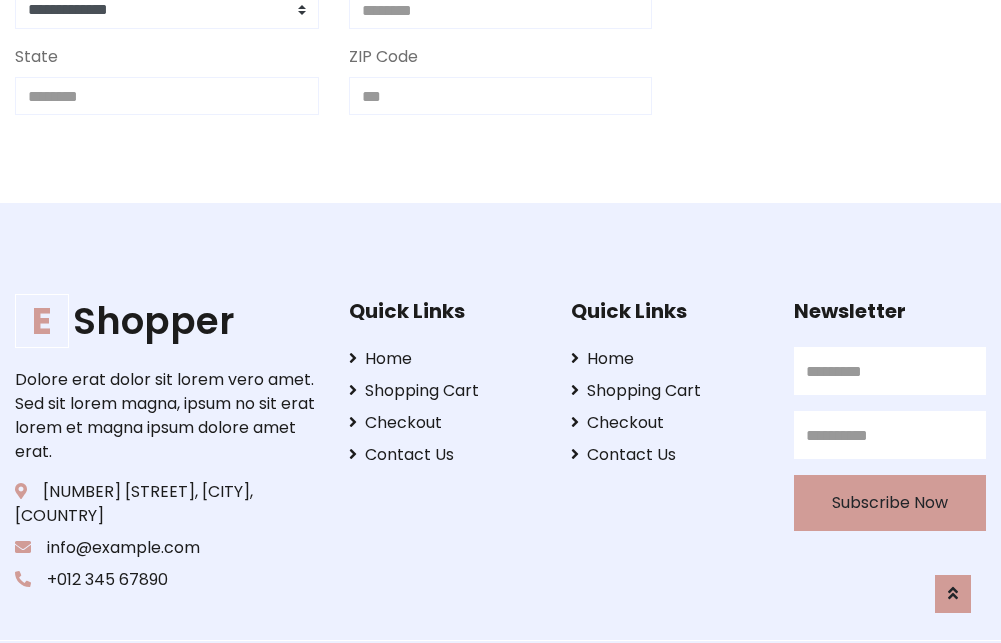 scroll, scrollTop: 713, scrollLeft: 0, axis: vertical 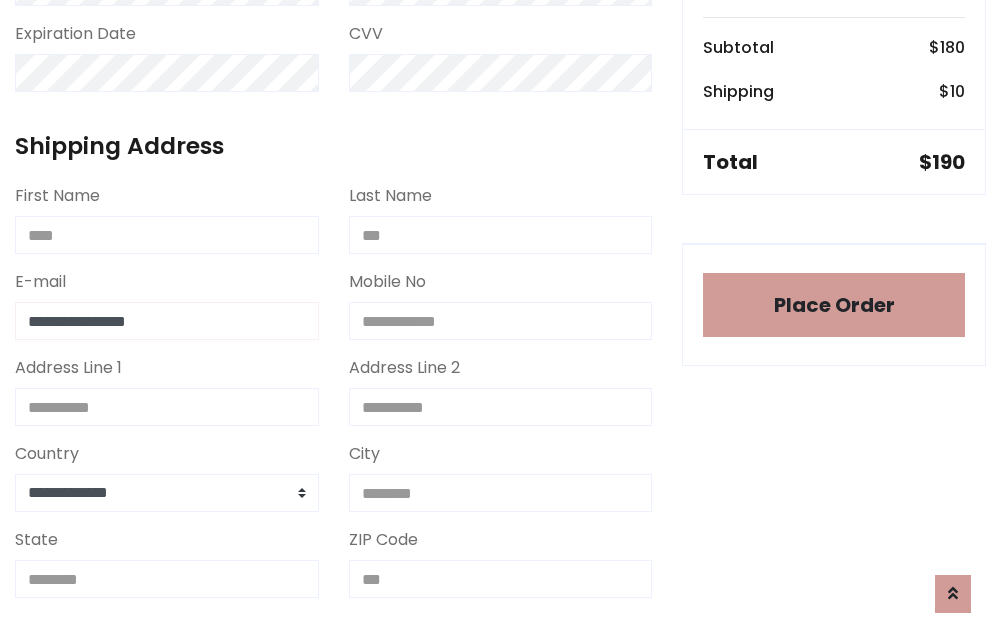 type on "**********" 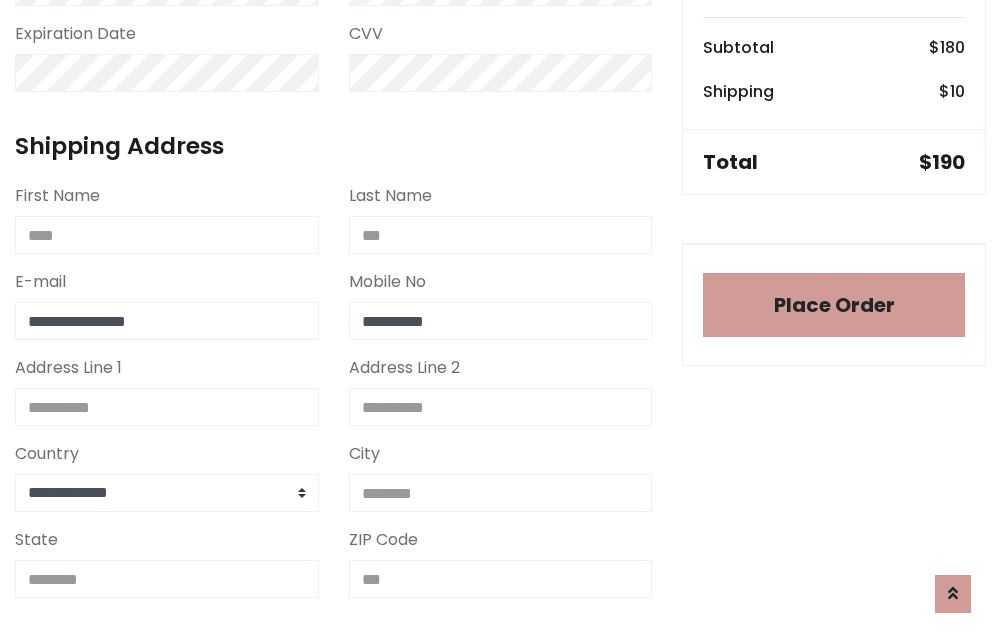 scroll, scrollTop: 573, scrollLeft: 0, axis: vertical 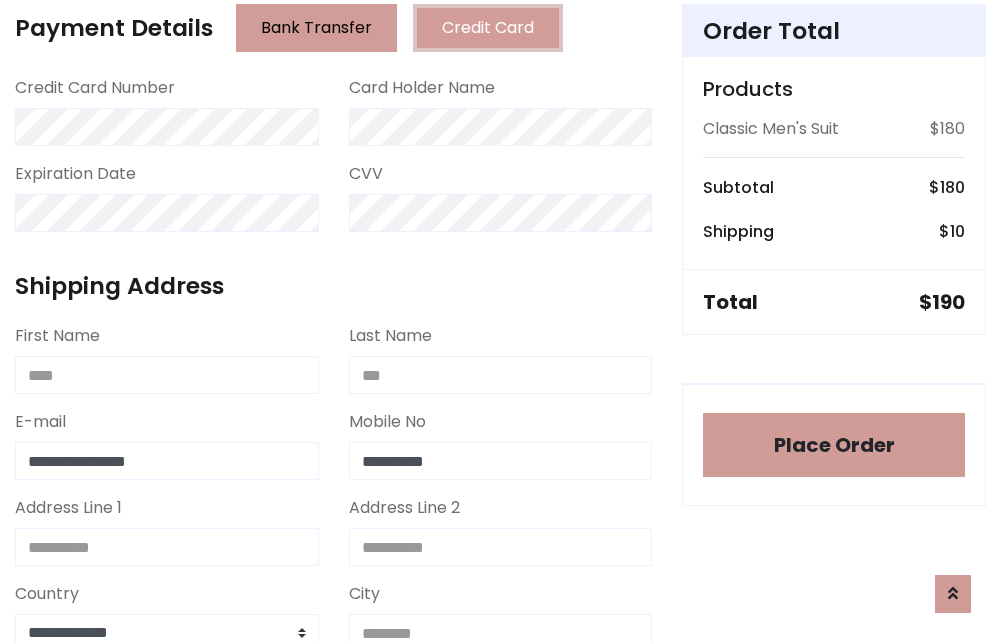 type on "**********" 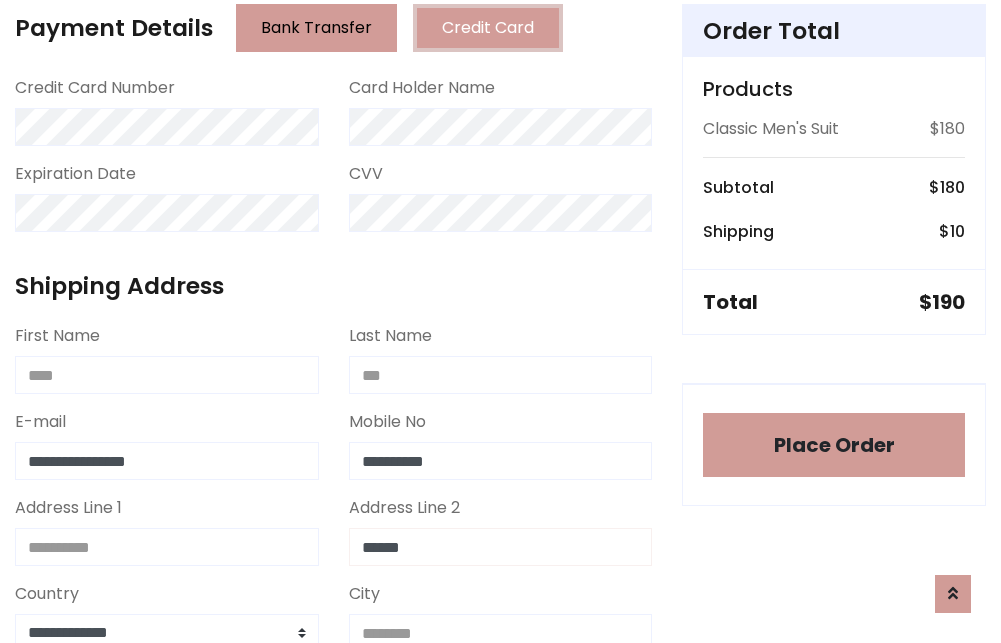 type on "******" 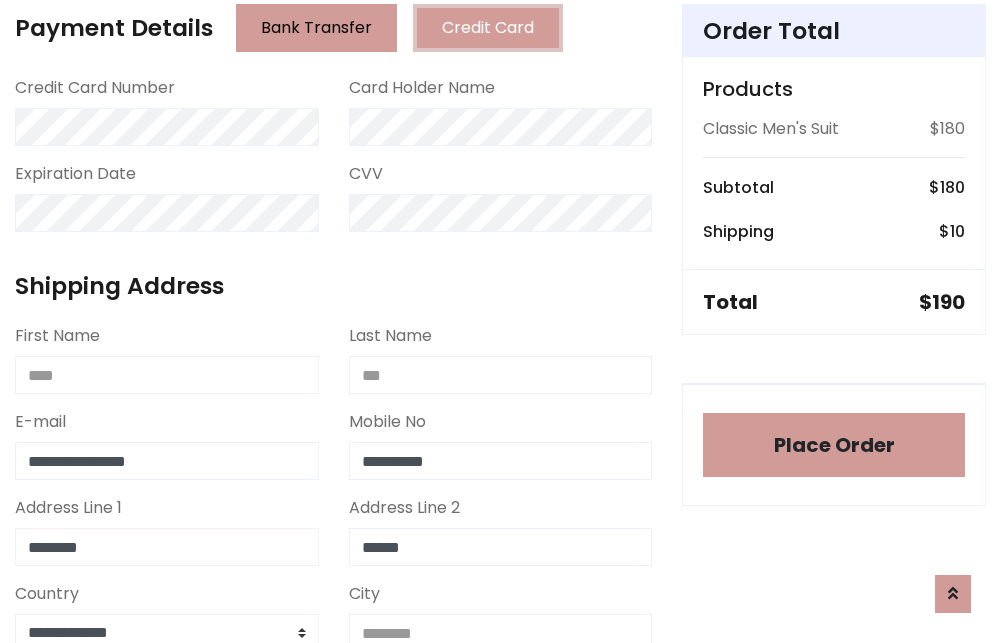 type on "********" 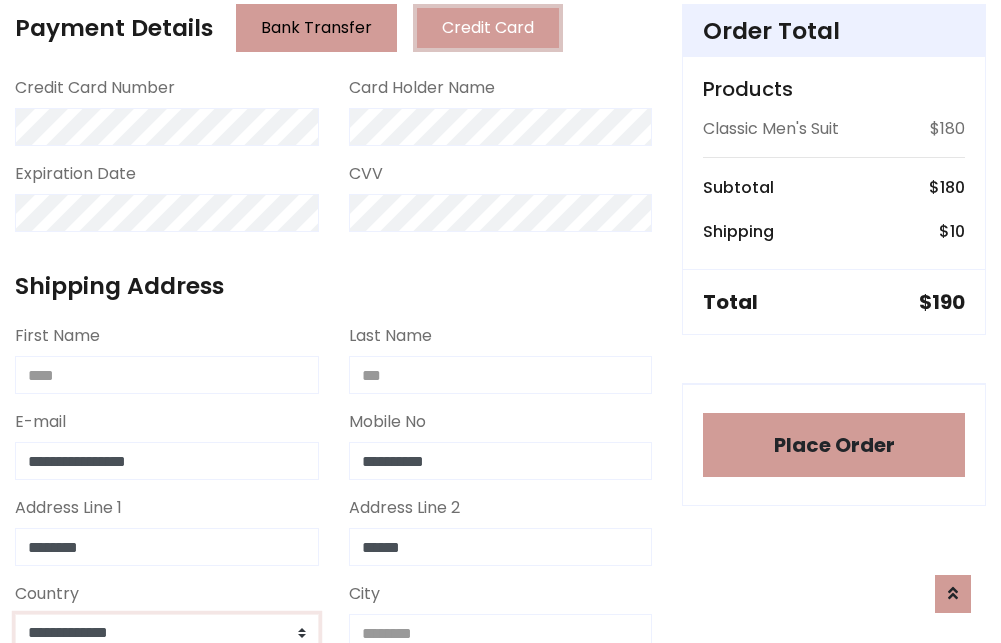 select on "*******" 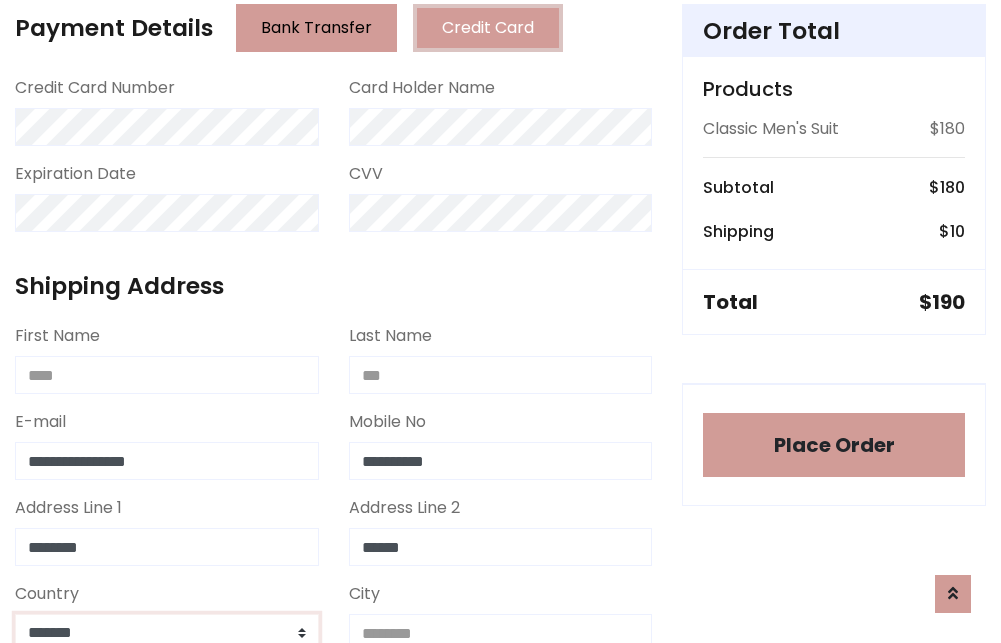 scroll, scrollTop: 583, scrollLeft: 0, axis: vertical 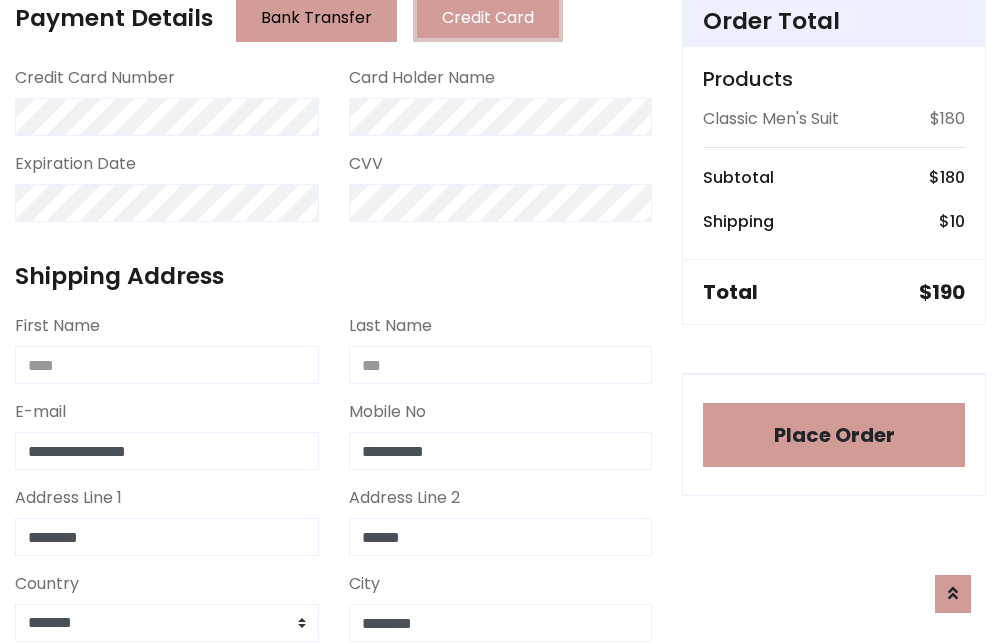 type on "********" 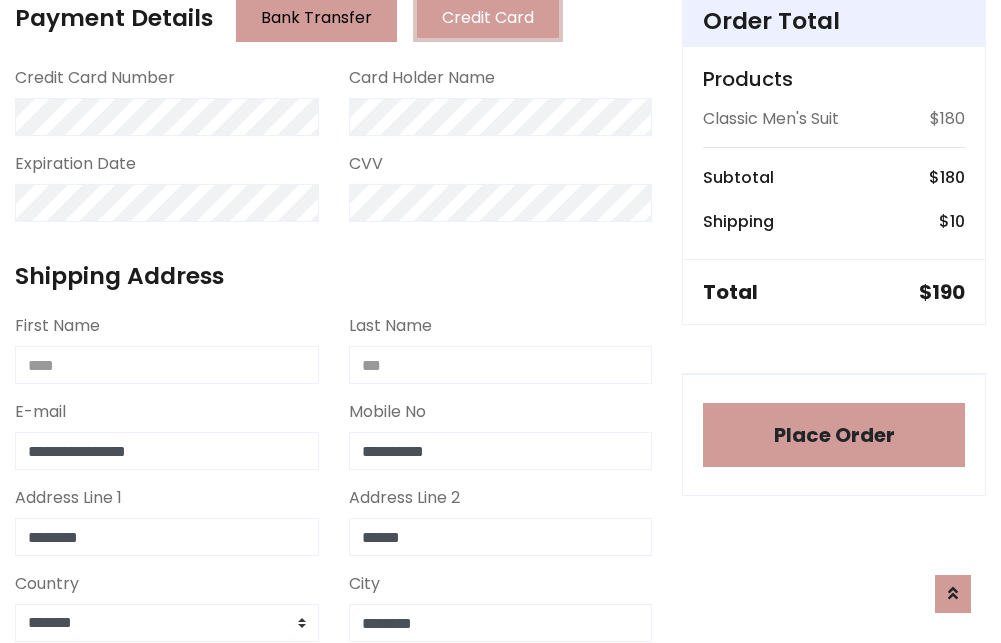 scroll, scrollTop: 971, scrollLeft: 0, axis: vertical 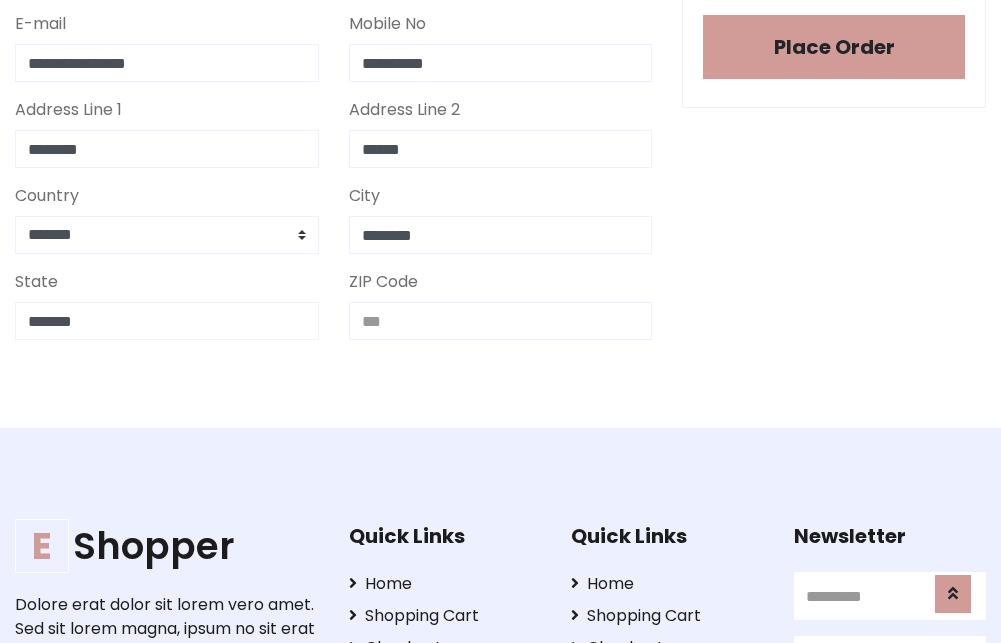 type on "*******" 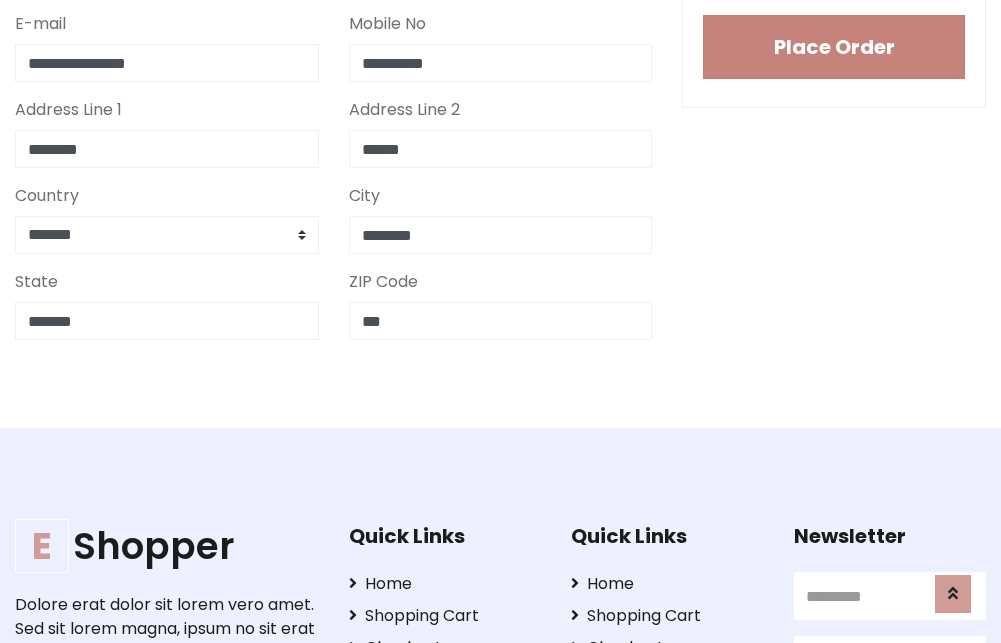 type on "***" 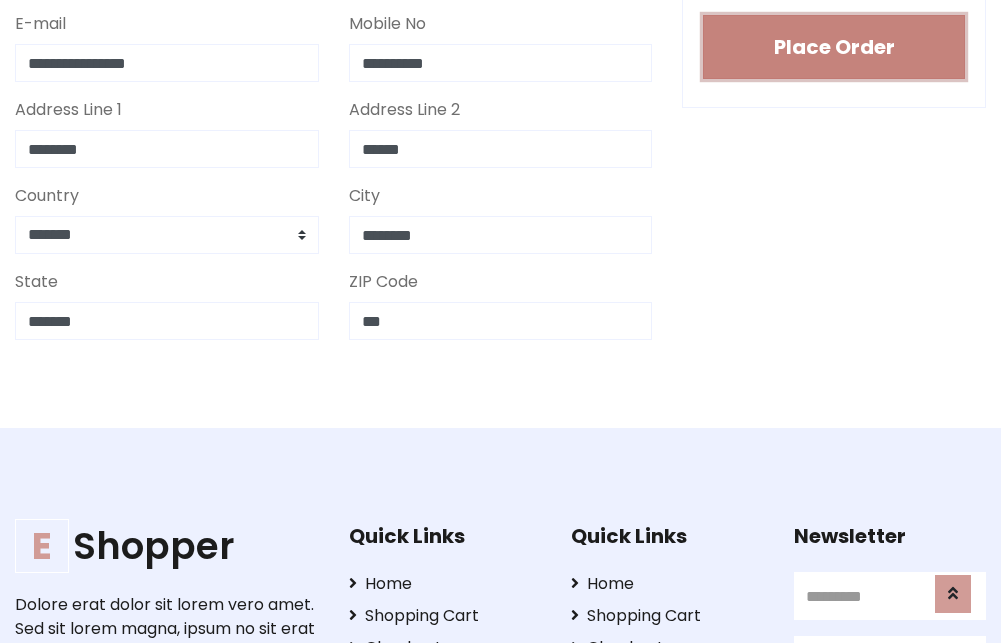 click on "Place Order" at bounding box center [834, 47] 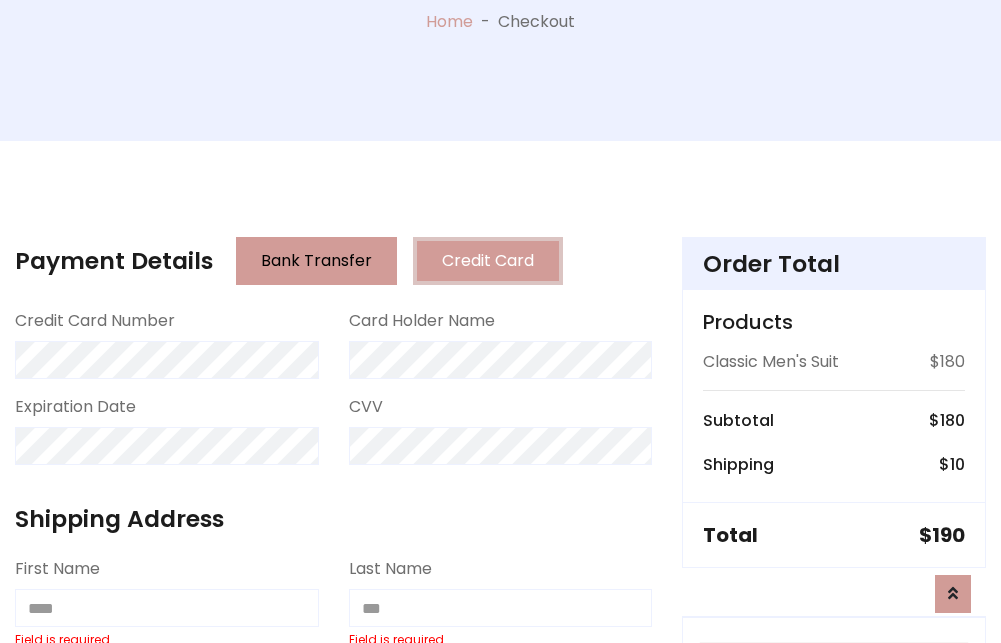 scroll, scrollTop: 0, scrollLeft: 0, axis: both 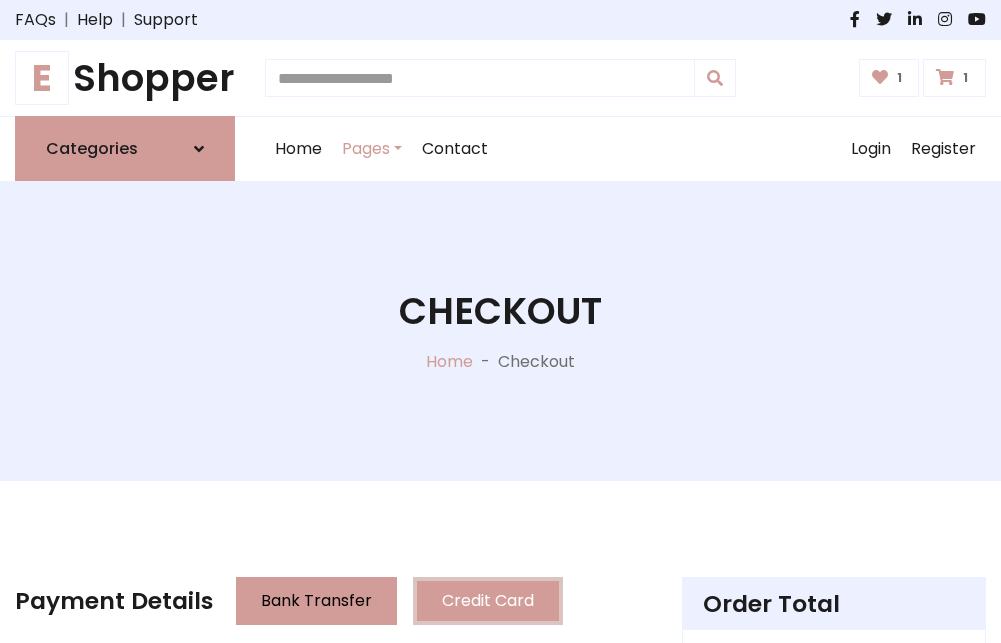 click on "E" at bounding box center (42, 78) 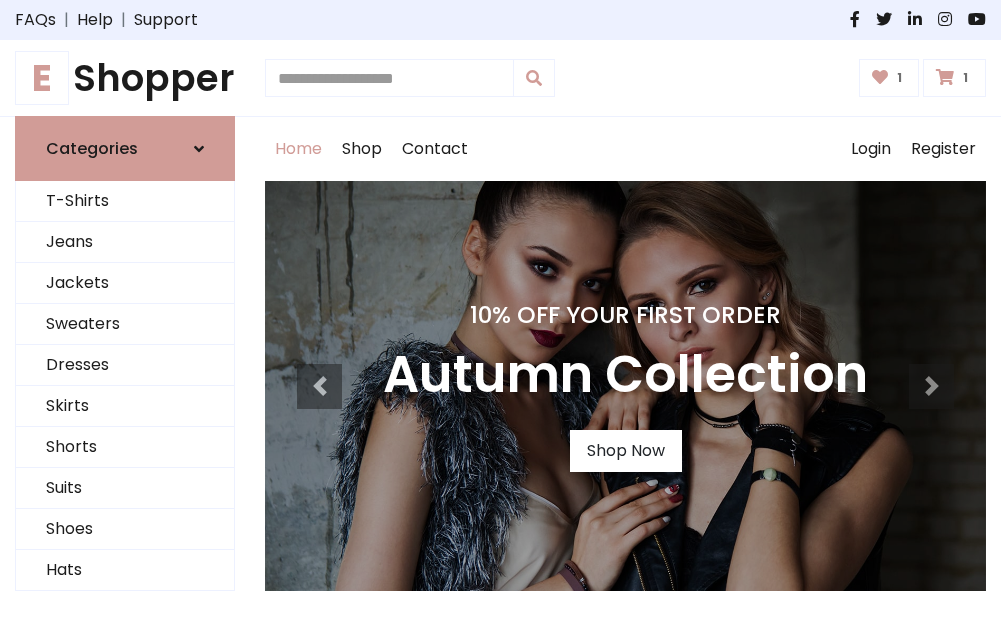 scroll, scrollTop: 0, scrollLeft: 0, axis: both 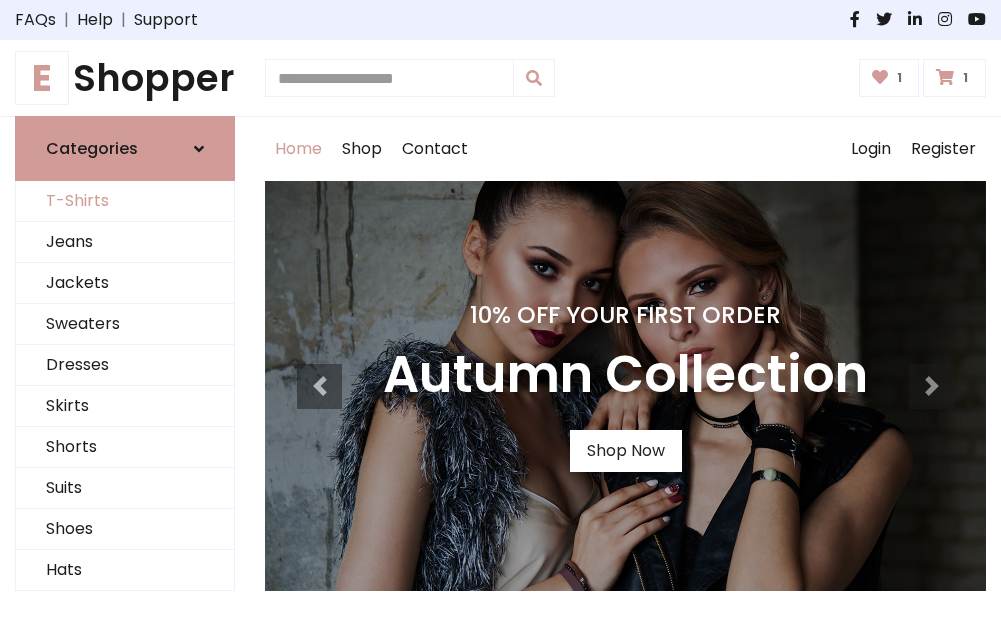 click on "T-Shirts" at bounding box center (125, 201) 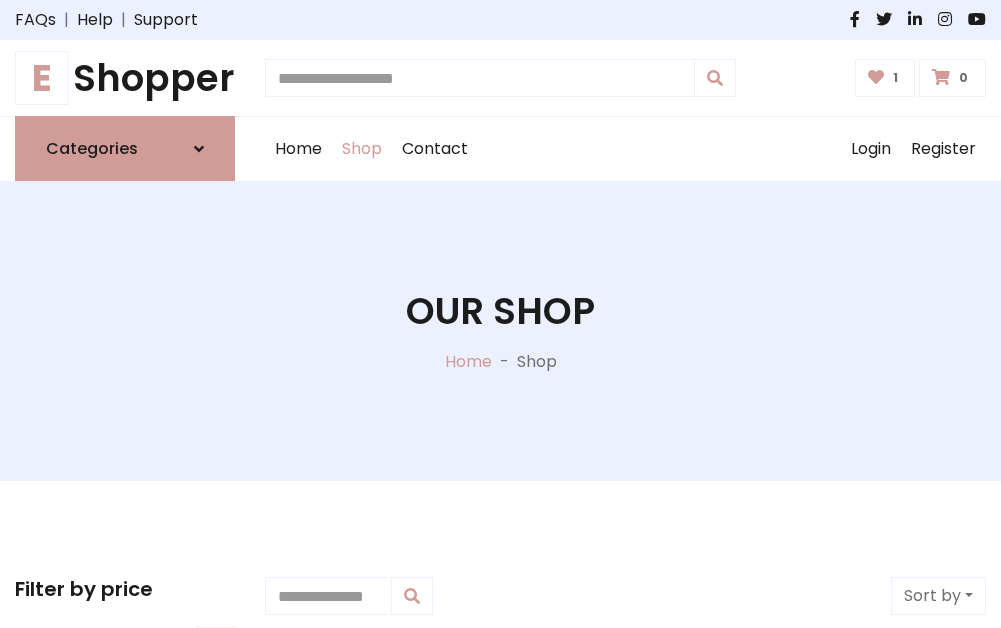 scroll, scrollTop: 0, scrollLeft: 0, axis: both 